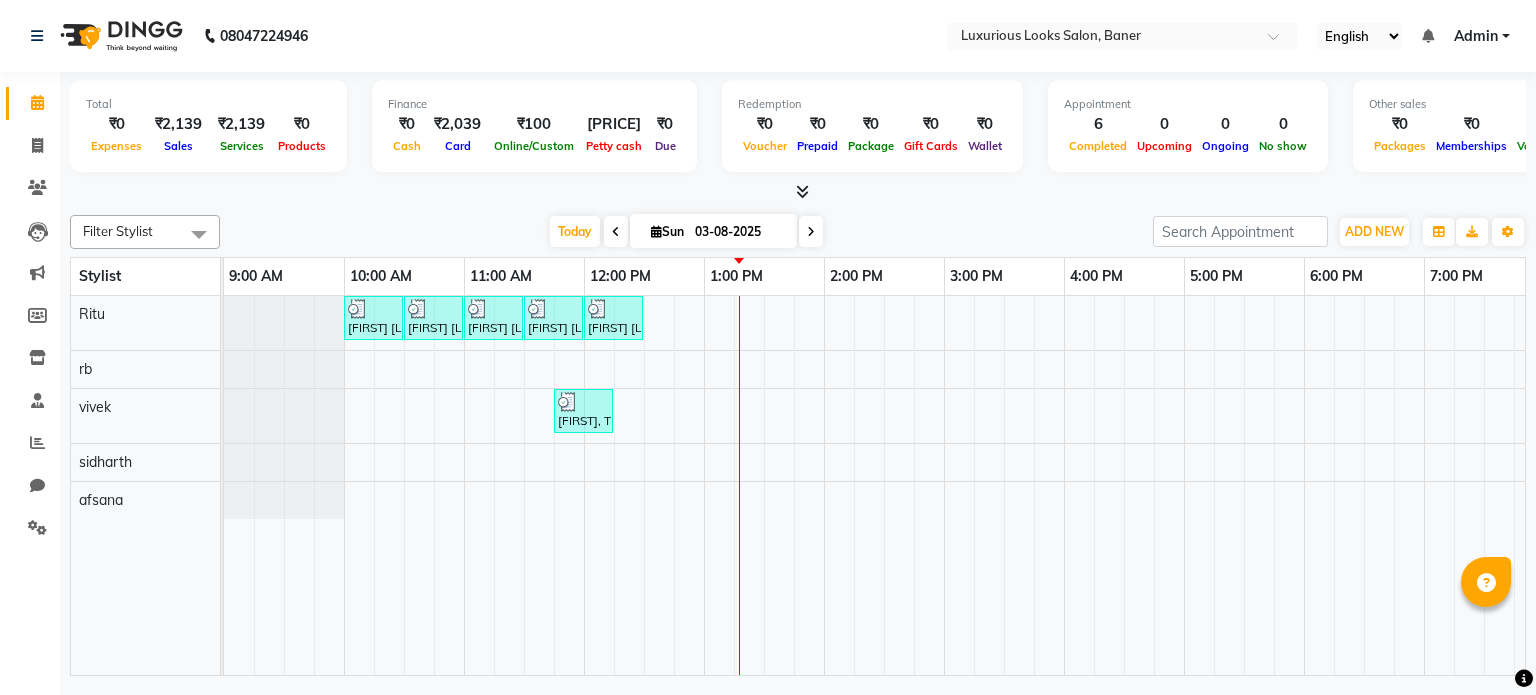 scroll, scrollTop: 0, scrollLeft: 0, axis: both 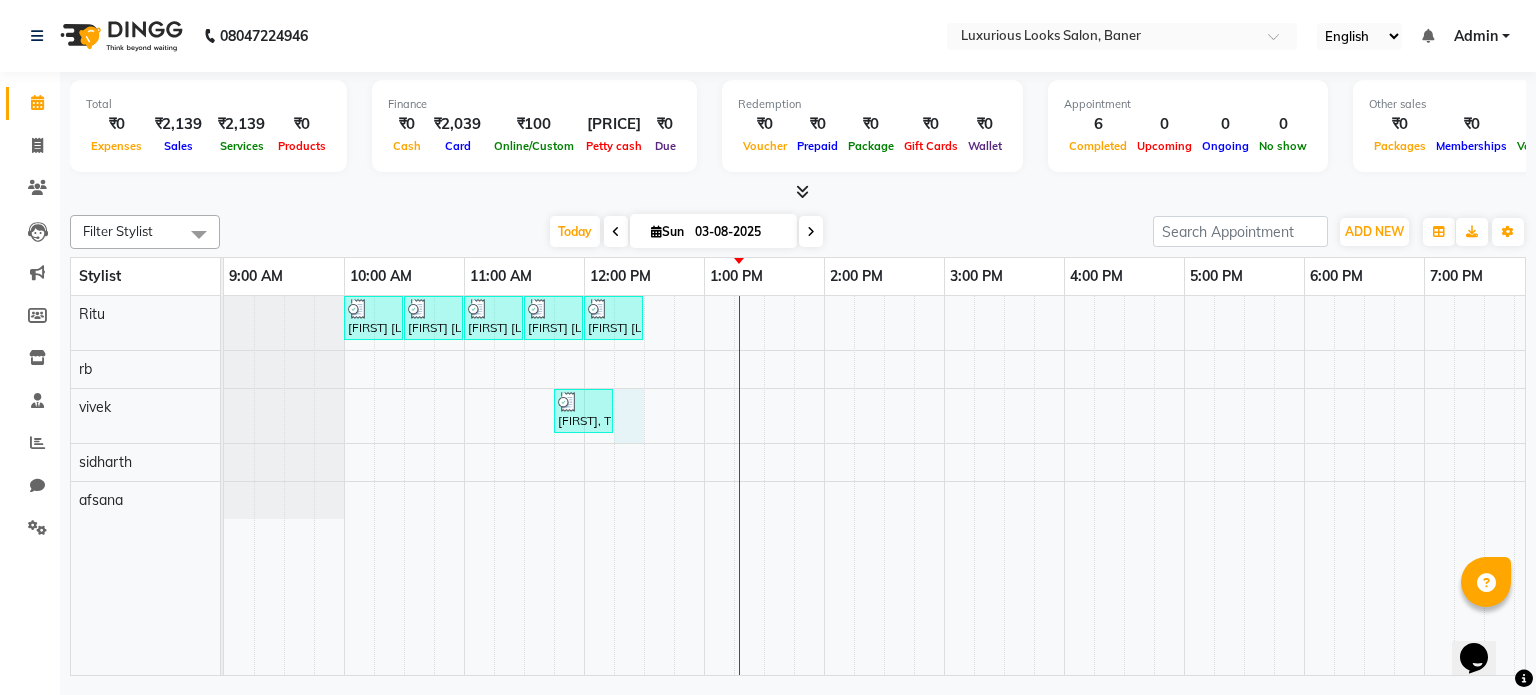 click on "[FIRST] [LAST], TK01, 10:00 AM-10:30 AM, Women Cartridge Waxing - Full Arms     [FIRST] [LAST], TK01, 10:30 AM-11:00 AM, Women Cartridge Waxing - Full Legs     [FIRST] [LAST], TK01, 11:00 AM-11:30 AM, Women Bead Waxing - Under Arms     [FIRST] [LAST], TK01, 11:30 AM-12:00 PM, Women Regular Waxing - Side Locks     [FIRST] [LAST], TK01, 12:00 PM-12:30 PM, Women Regular Waxing - Side Locks     [FIRST], TK02, 11:45 AM-12:15 PM, Hair Cut - Beard Trim" at bounding box center (1064, 486) 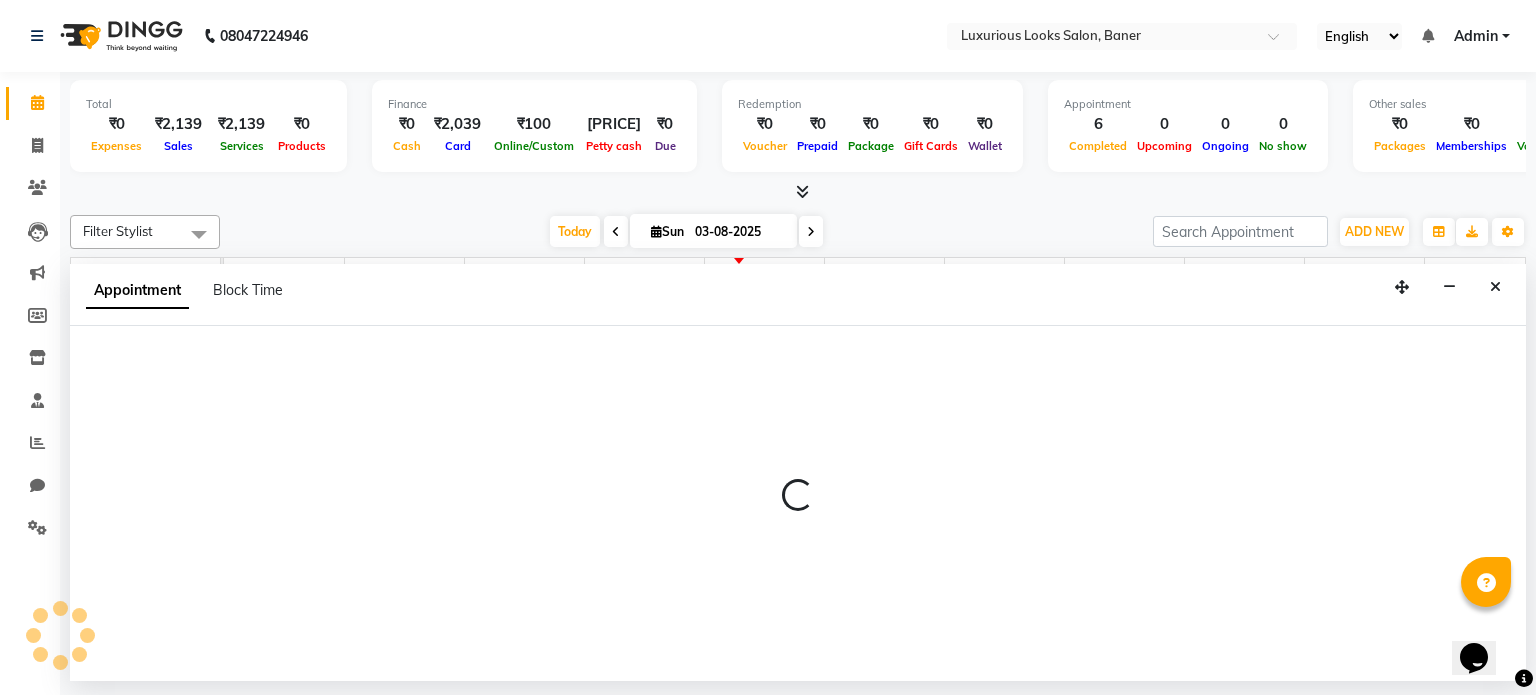 select on "[NUMBER]" 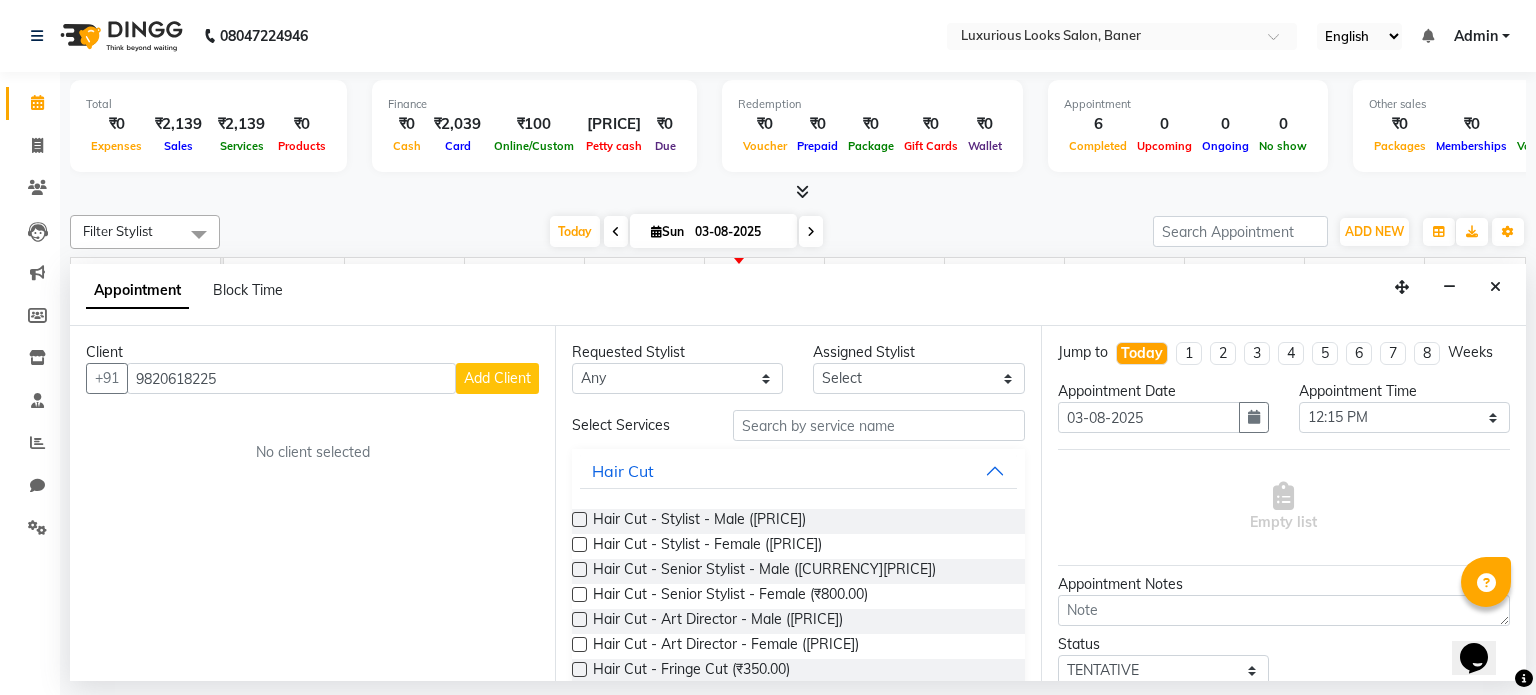 type on "9820618225" 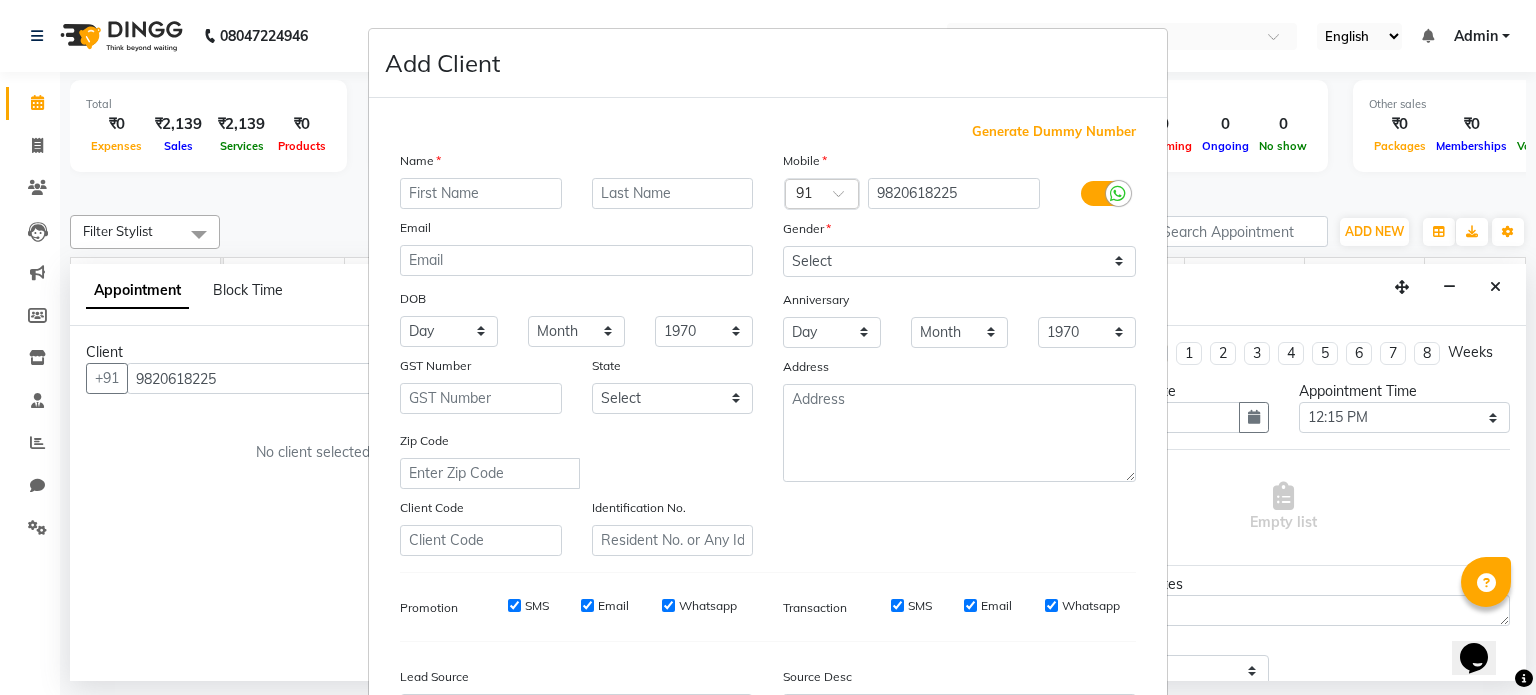 click at bounding box center [481, 193] 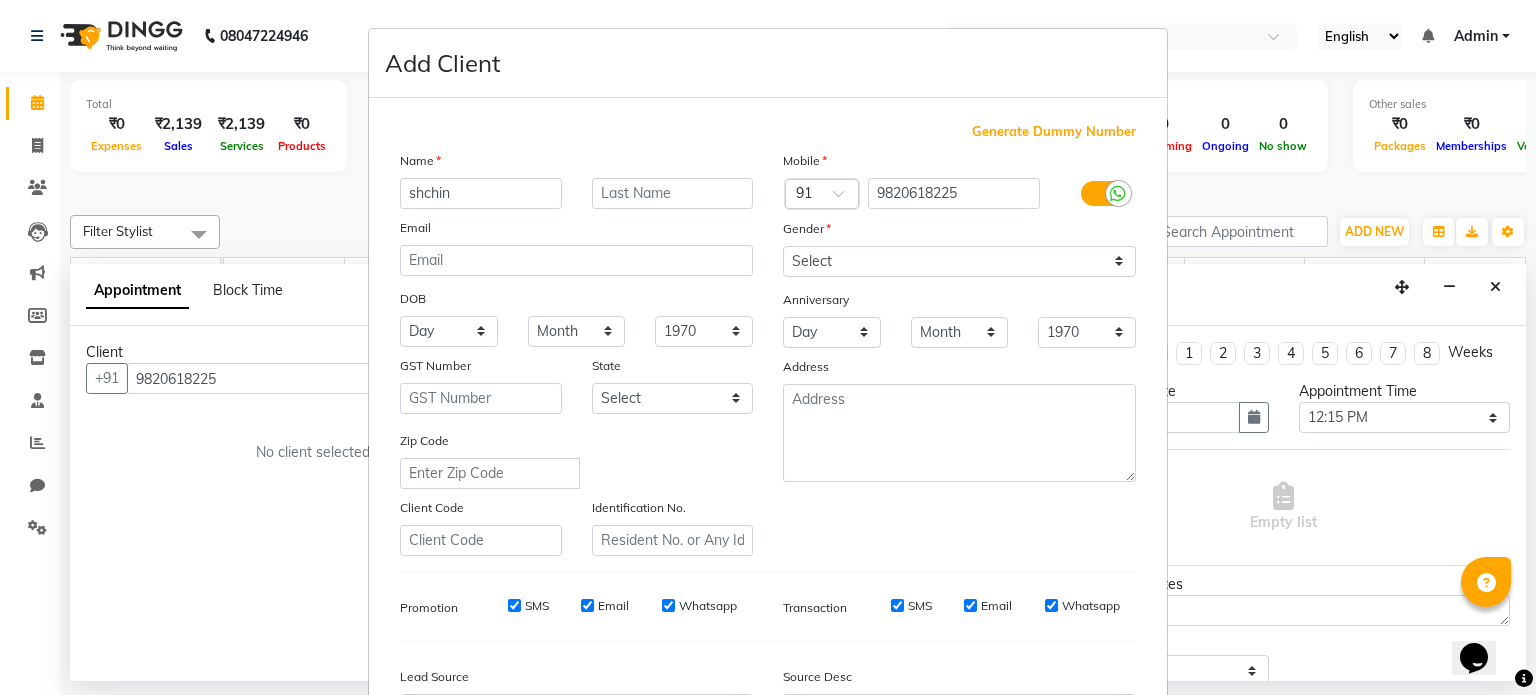 click on "Add" at bounding box center [1034, 855] 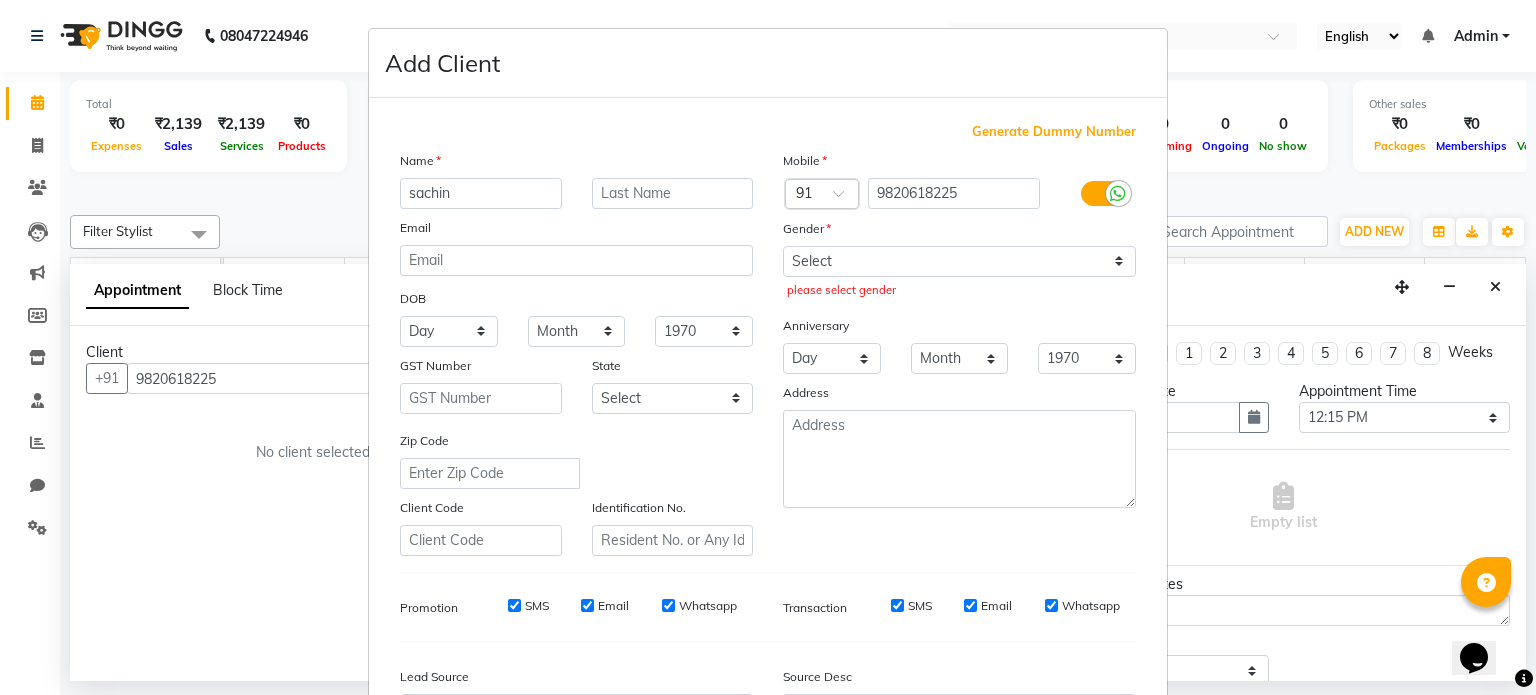 type on "sachin" 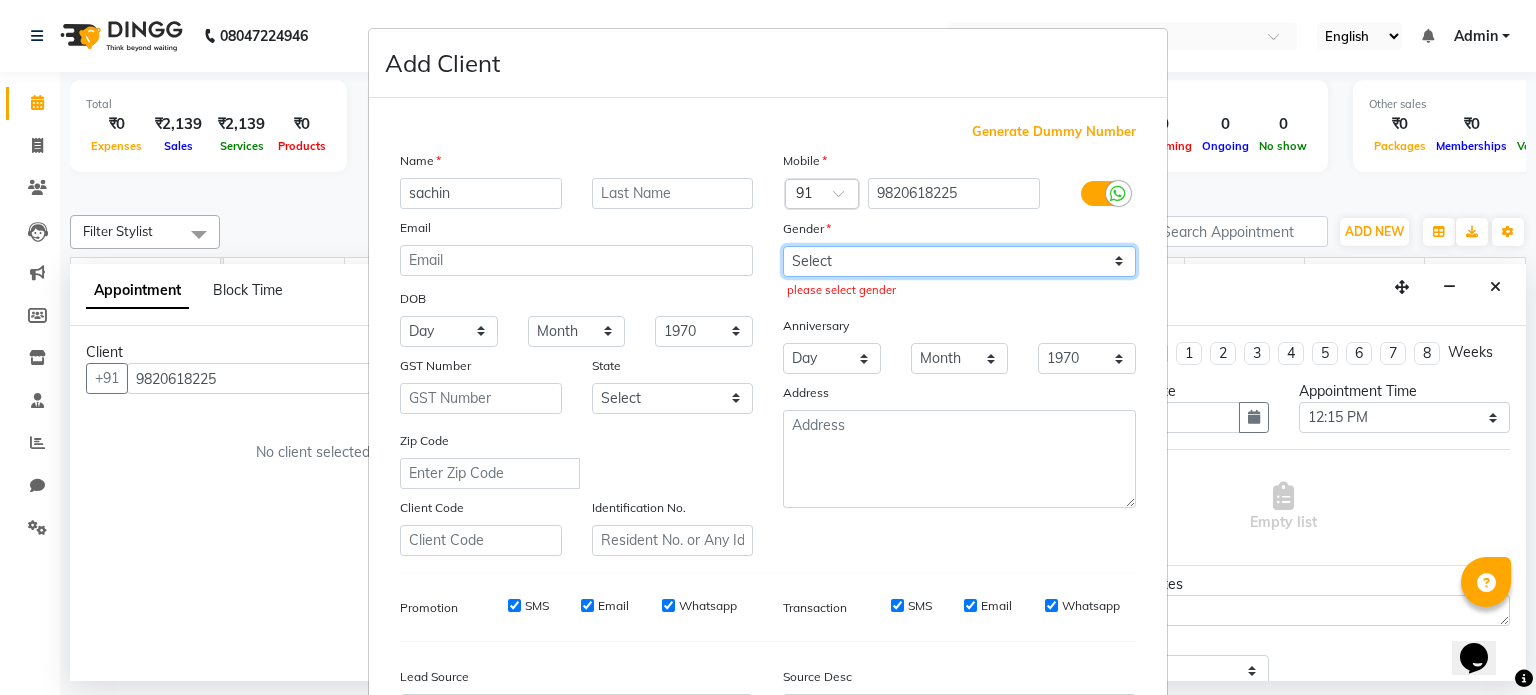 click on "Select Male Female Other Prefer Not To Say" at bounding box center (959, 261) 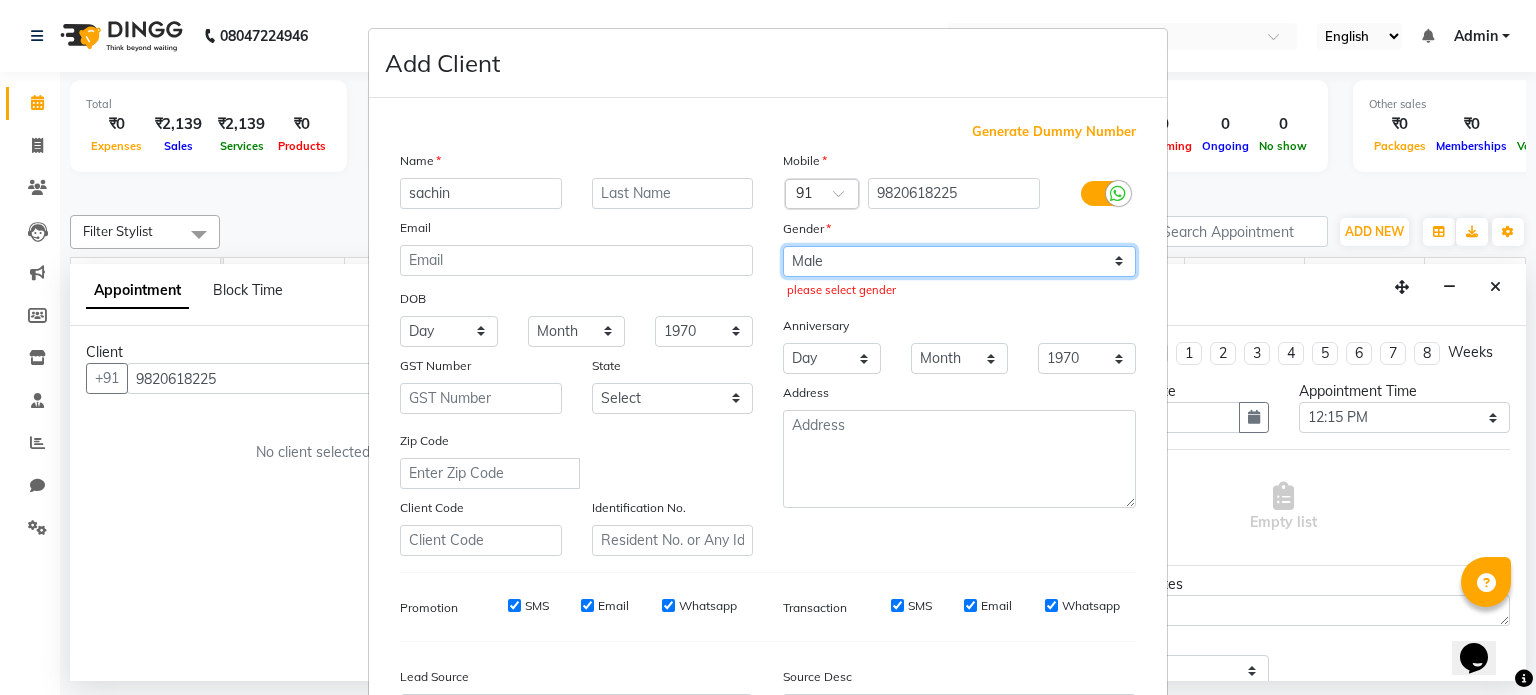click on "Select Male Female Other Prefer Not To Say" at bounding box center [959, 261] 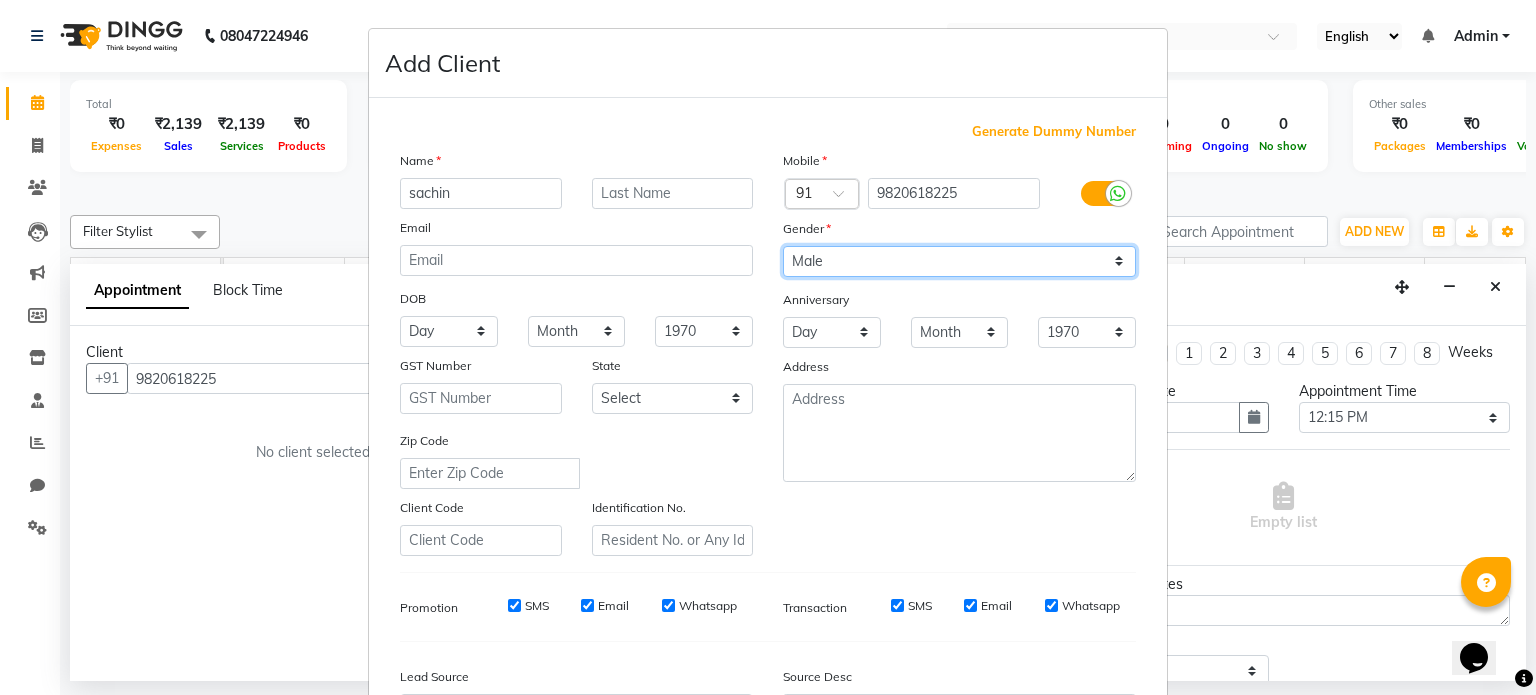 scroll, scrollTop: 237, scrollLeft: 0, axis: vertical 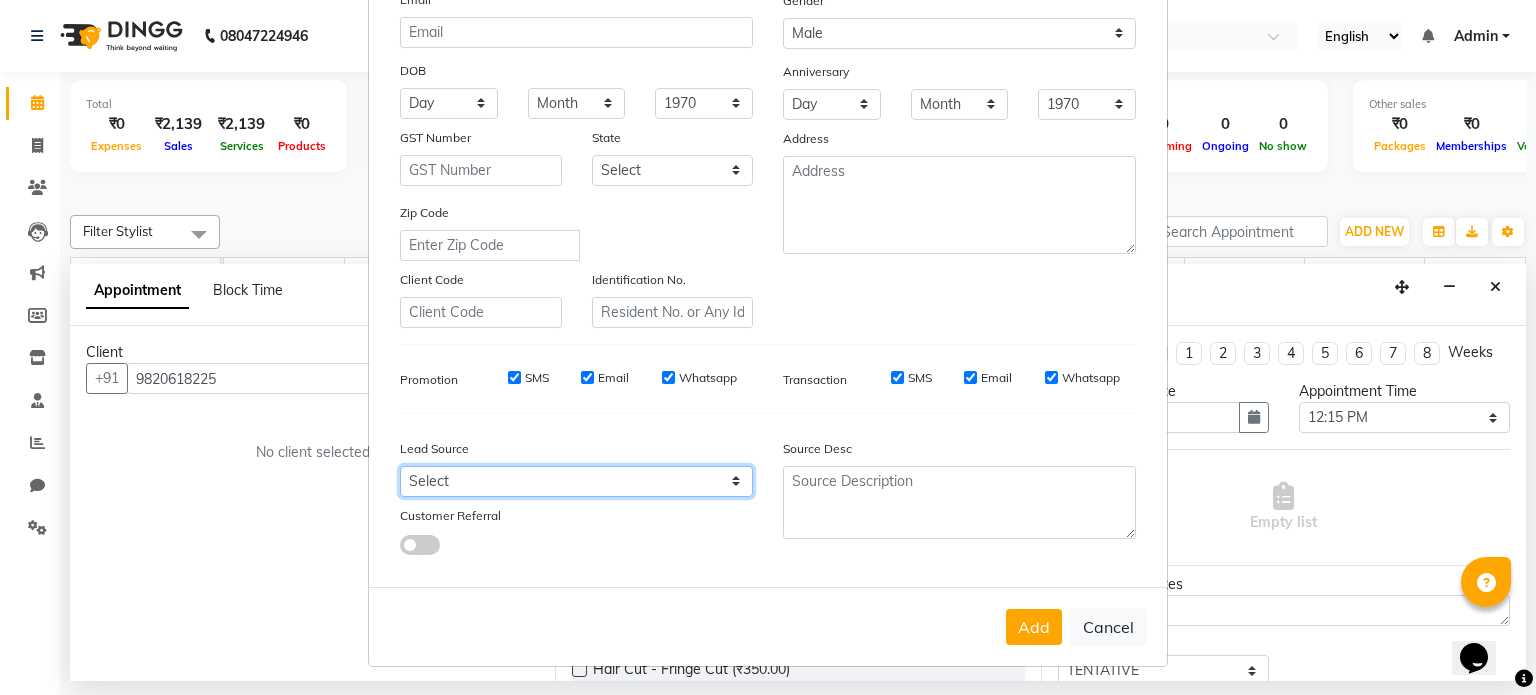 click on "Select Walk-in Referral Internet Friend Word of Mouth Advertisement Facebook JustDial Google Other" at bounding box center [576, 481] 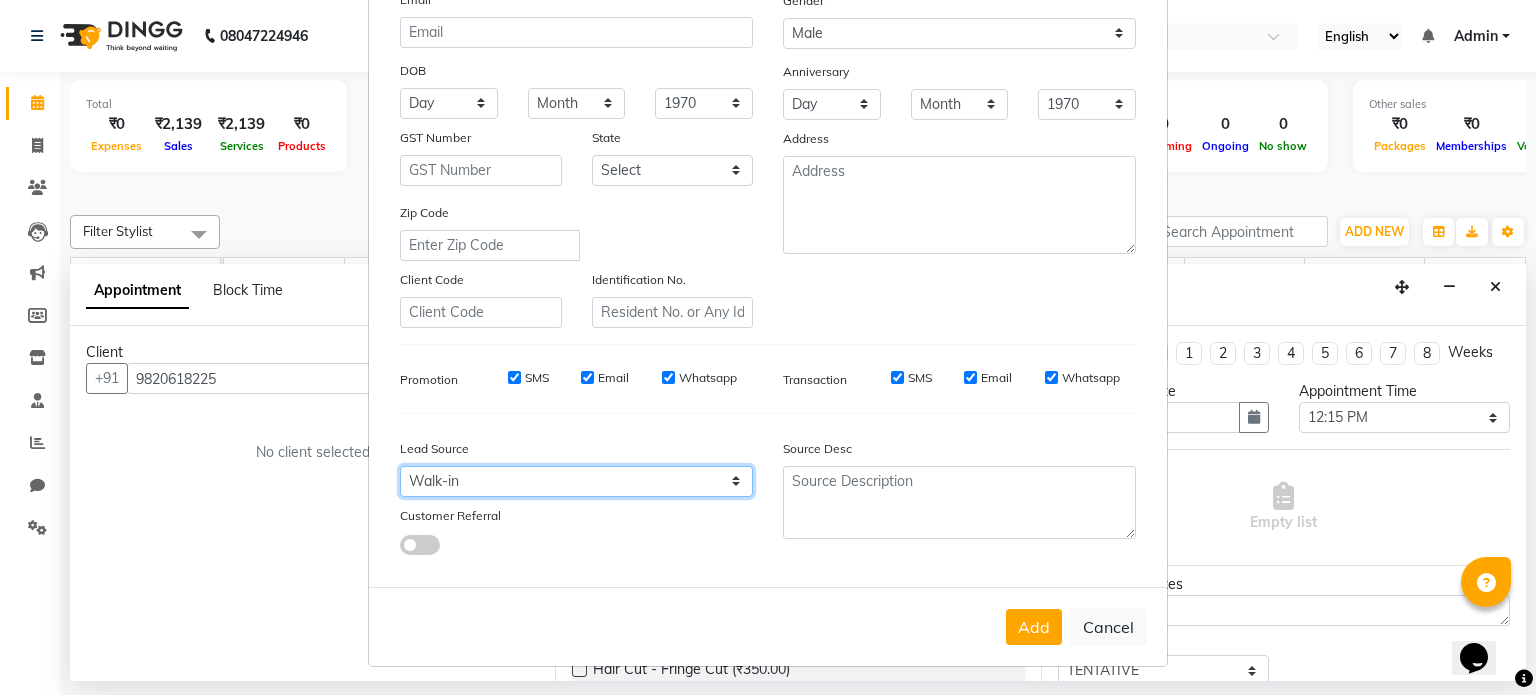 click on "Select Walk-in Referral Internet Friend Word of Mouth Advertisement Facebook JustDial Google Other" at bounding box center [576, 481] 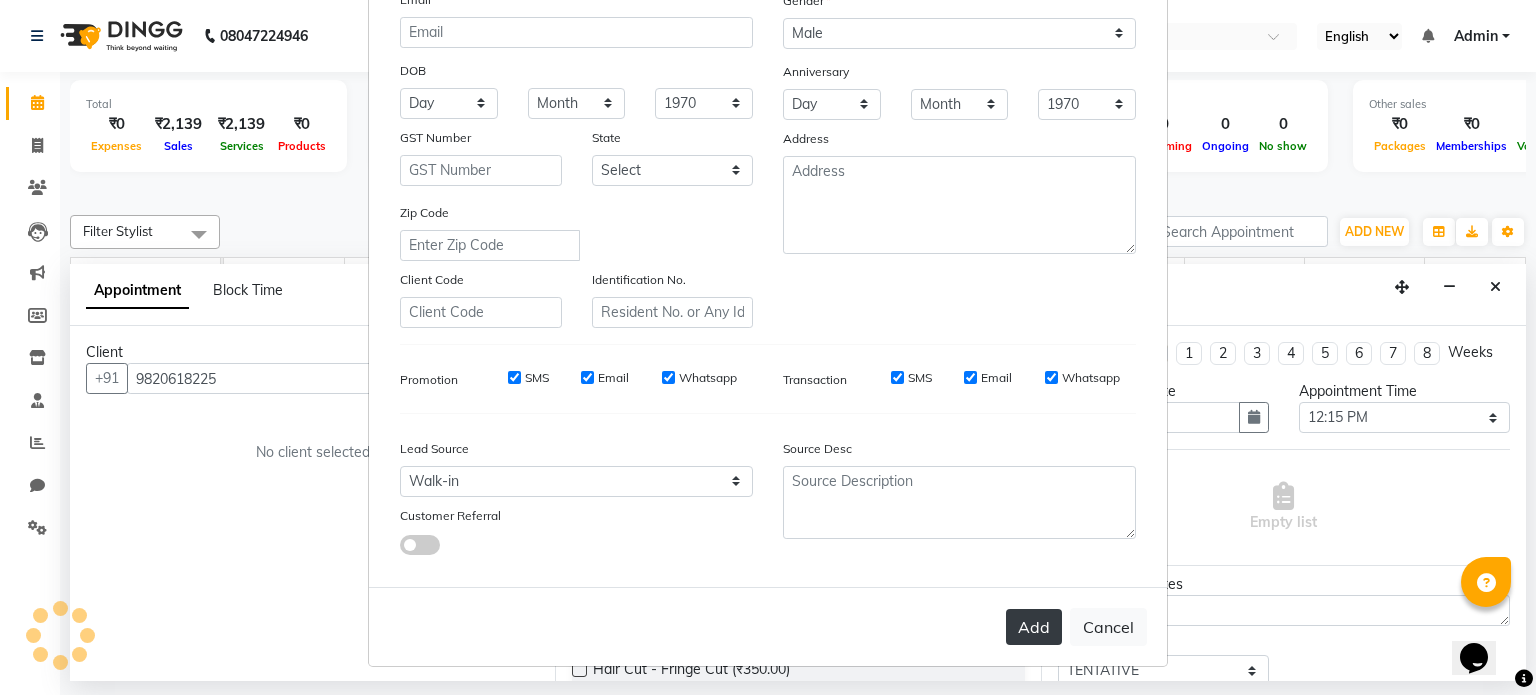click on "Add" at bounding box center (1034, 627) 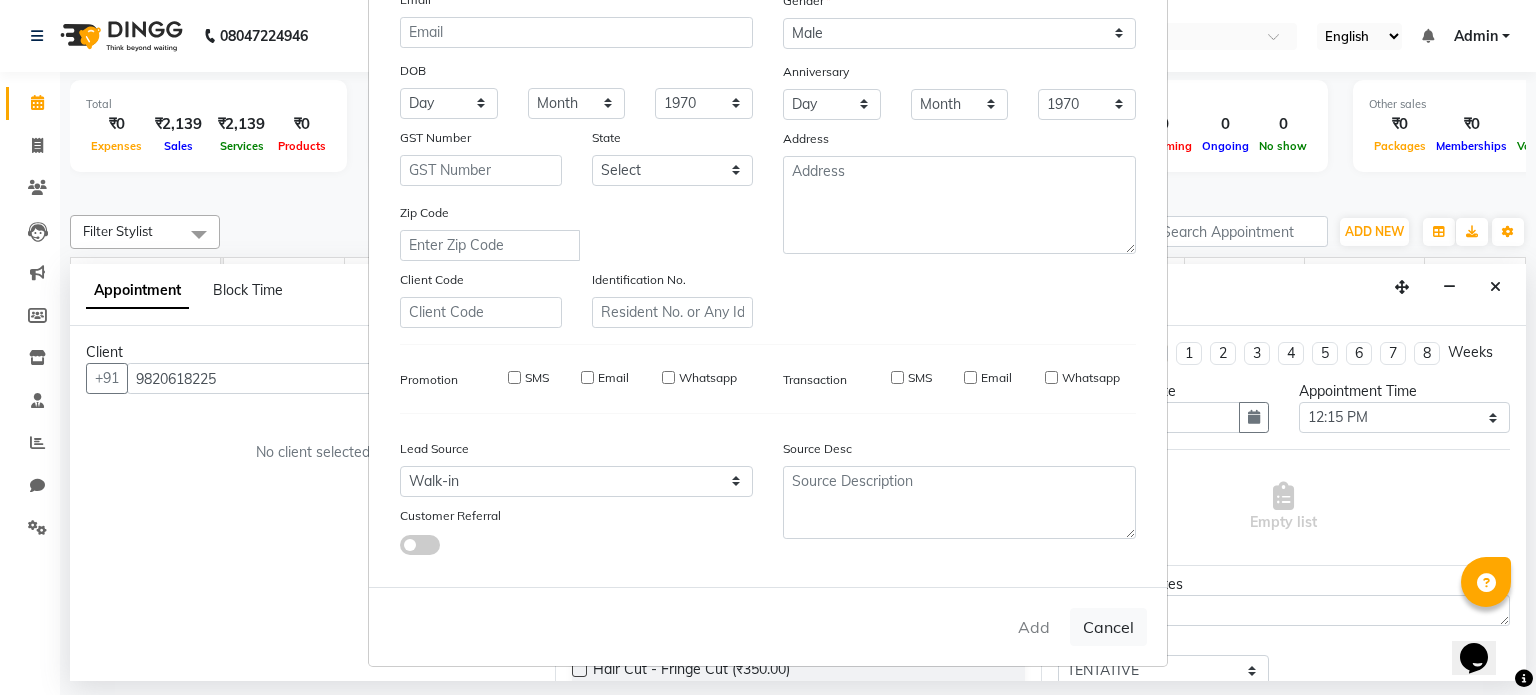 type 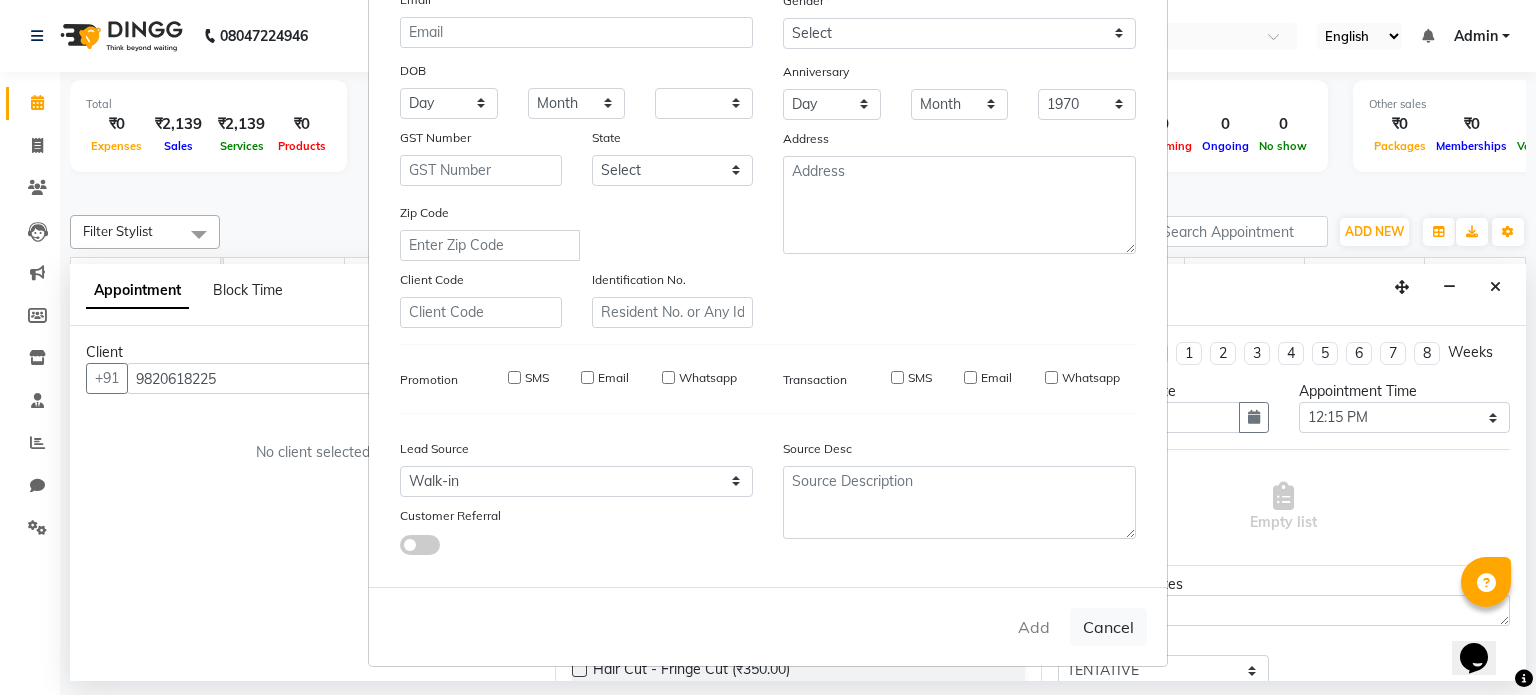 select 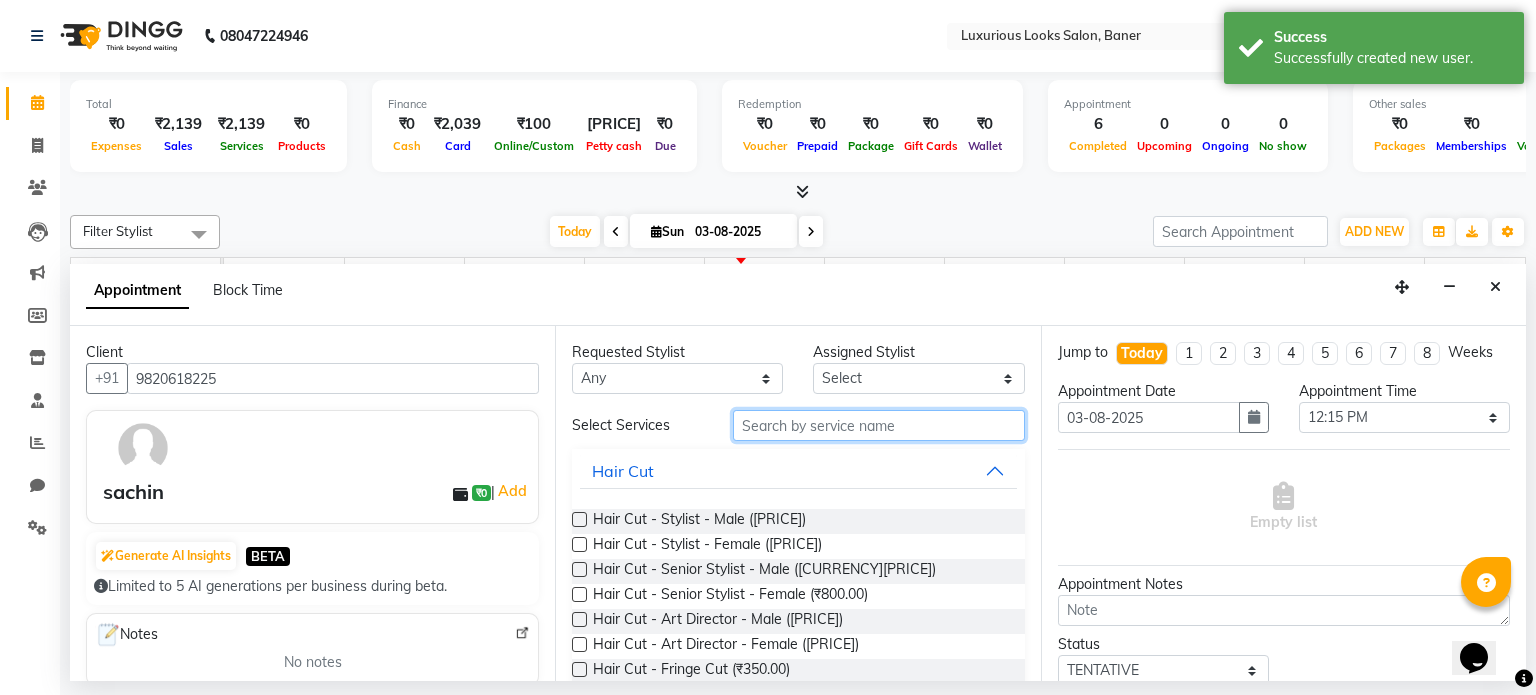 click at bounding box center [879, 425] 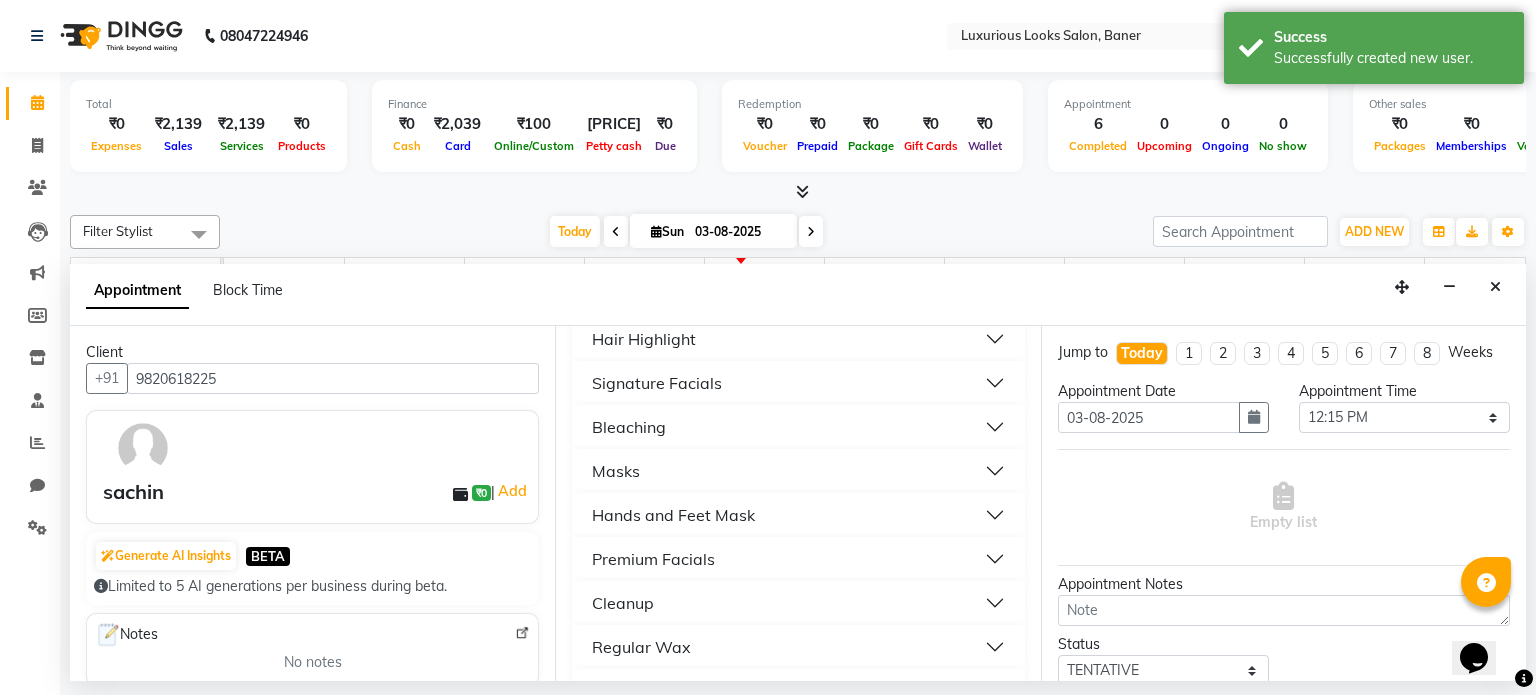 scroll, scrollTop: 600, scrollLeft: 0, axis: vertical 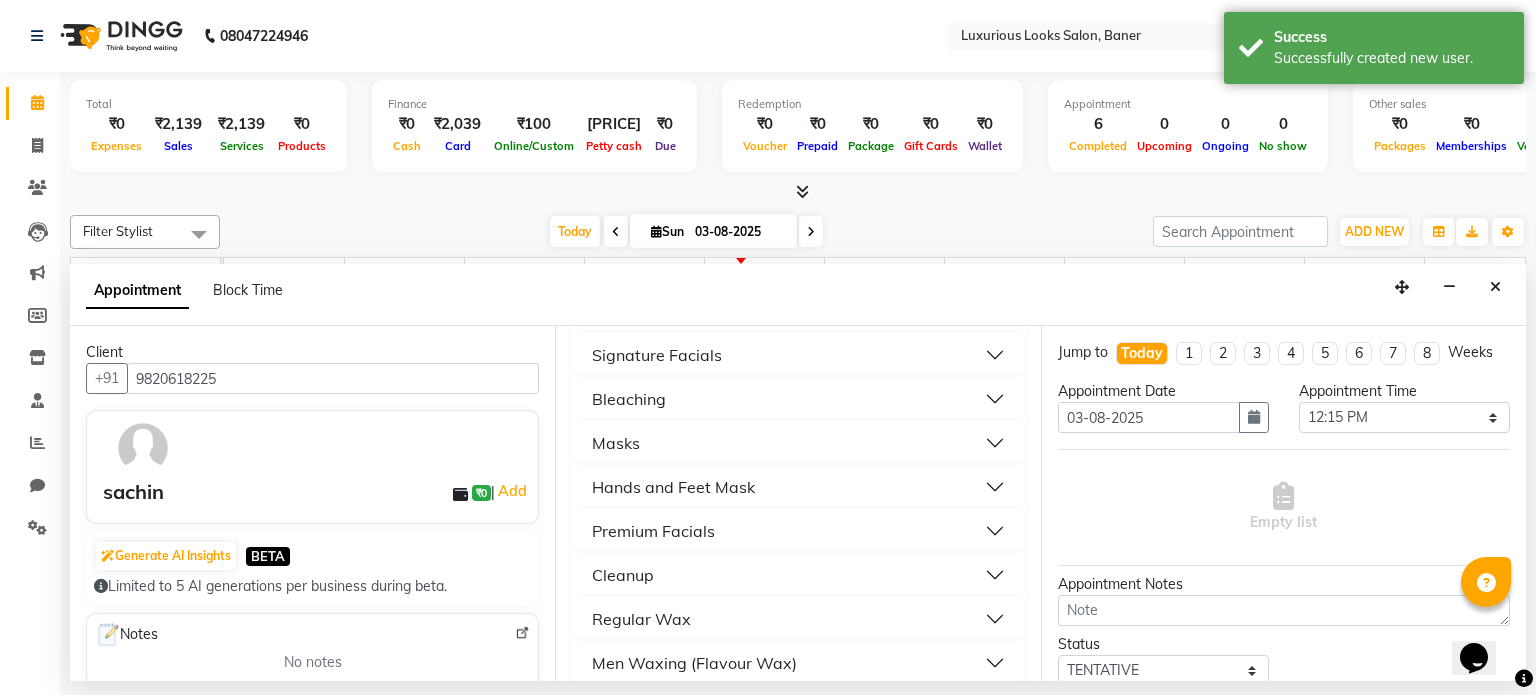 type on "f" 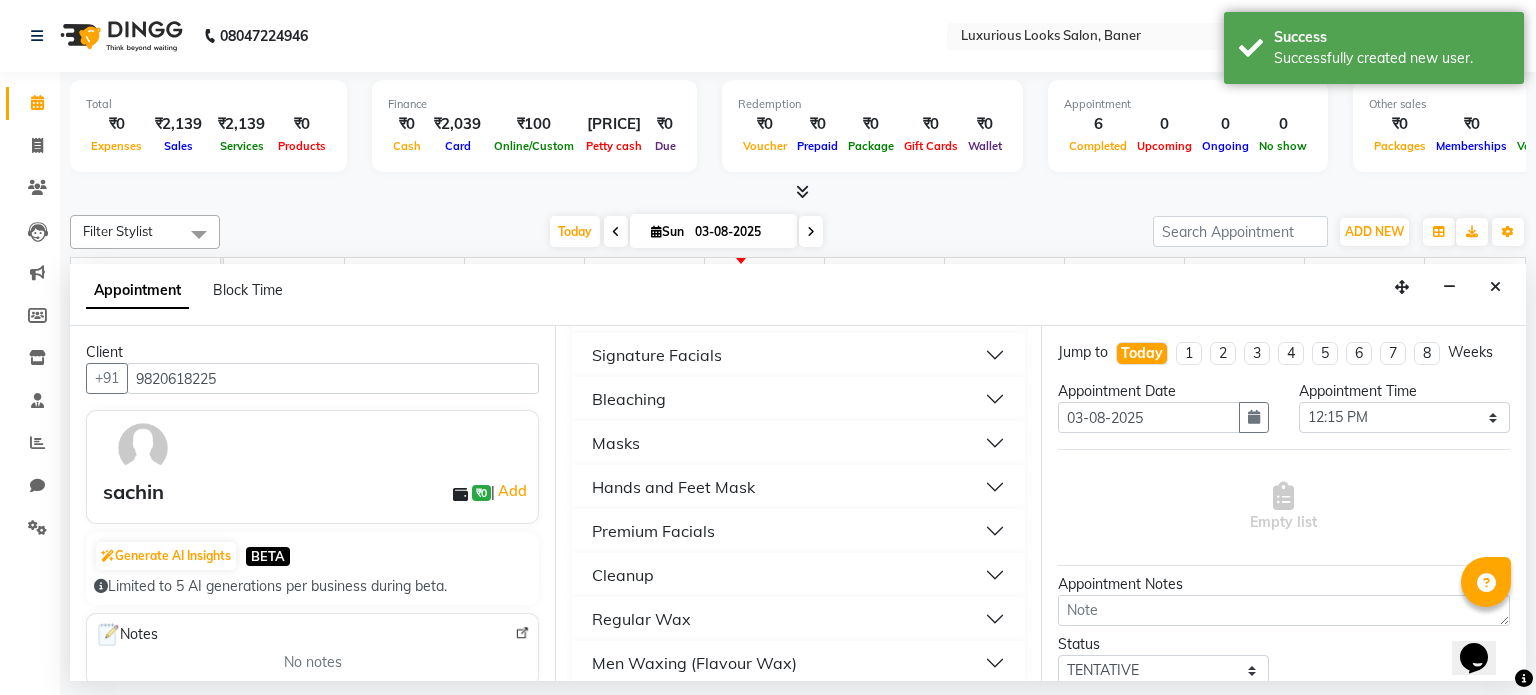 click on "Premium Facials" at bounding box center [798, 531] 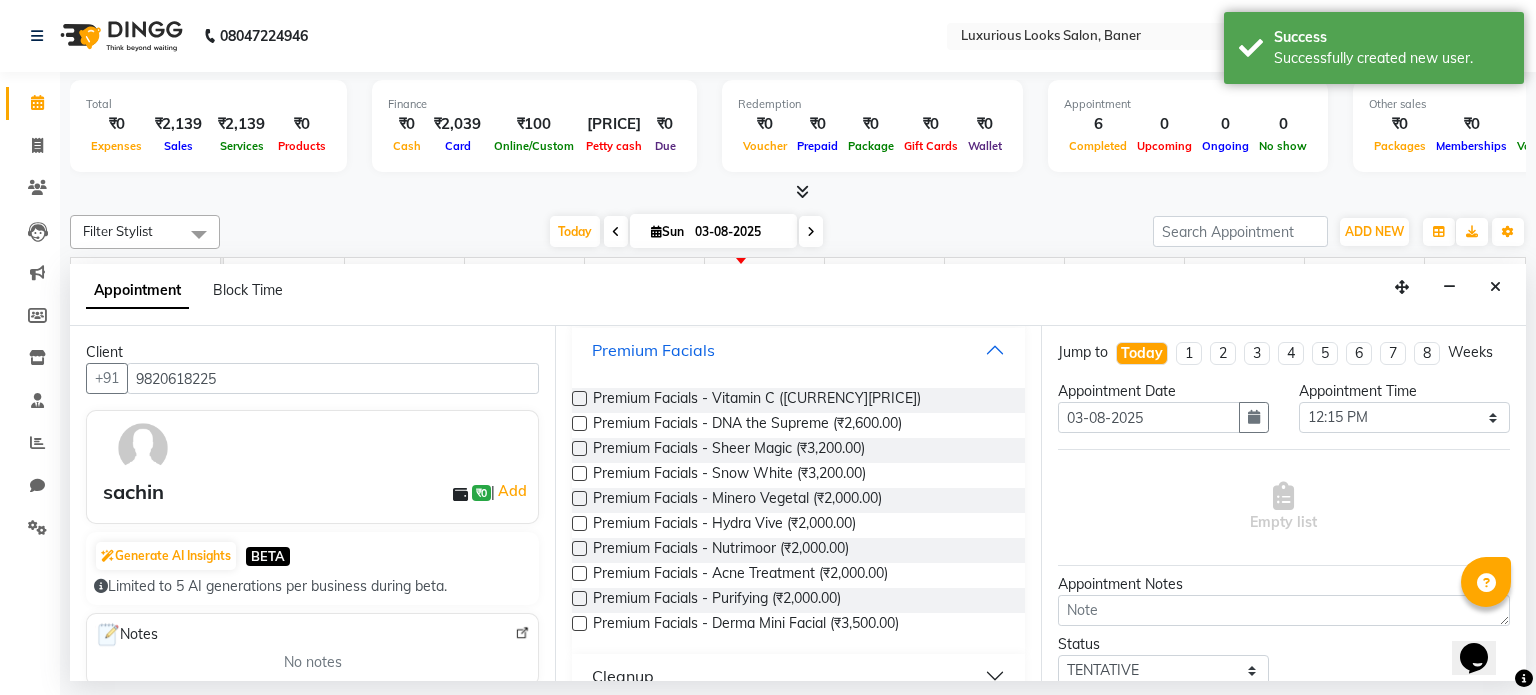 scroll, scrollTop: 800, scrollLeft: 0, axis: vertical 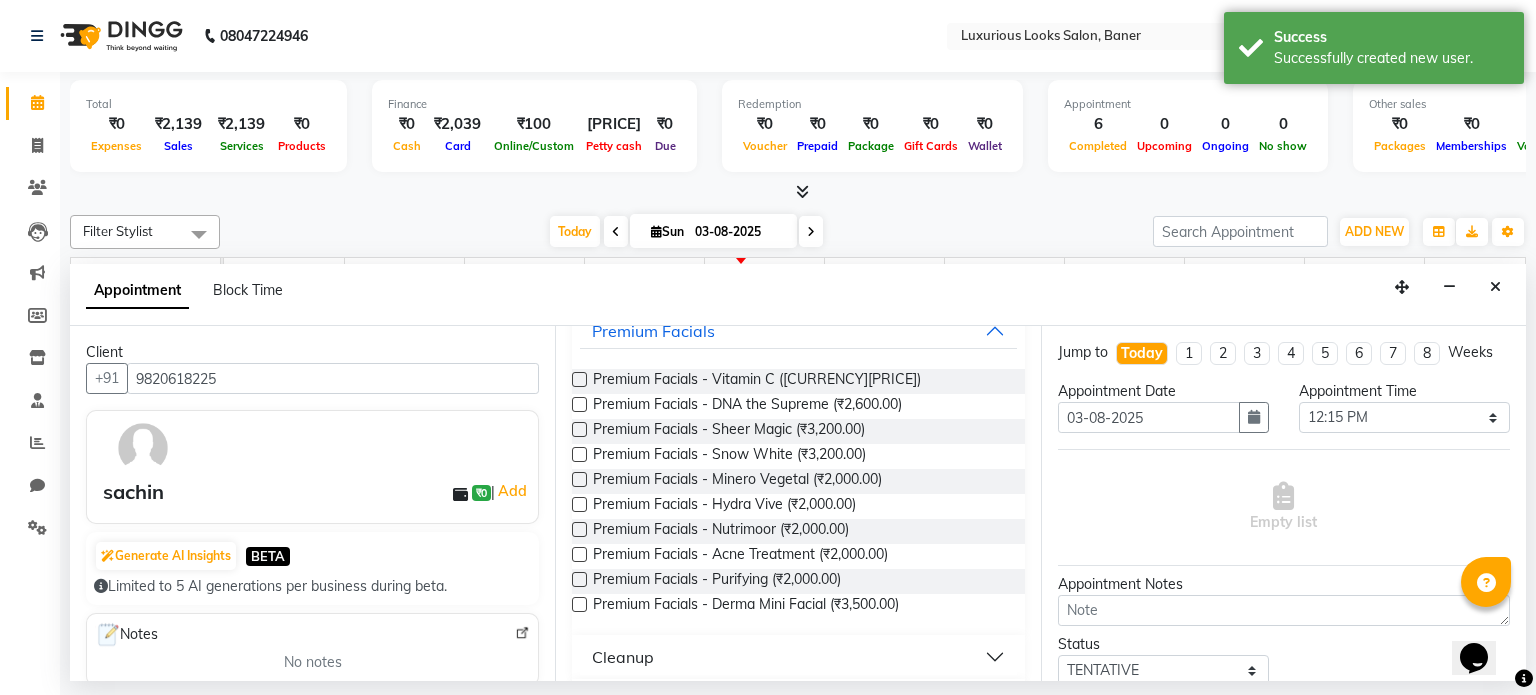 click at bounding box center (579, 379) 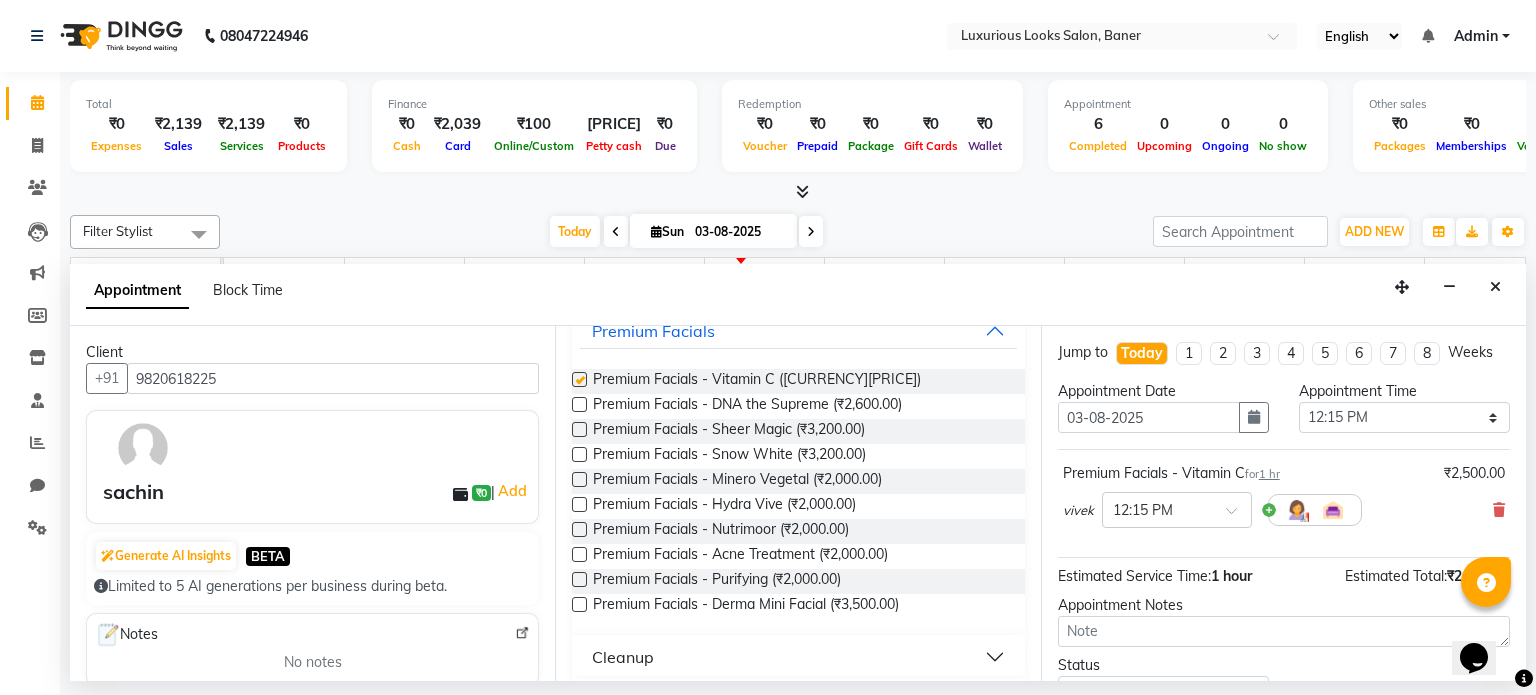 checkbox on "false" 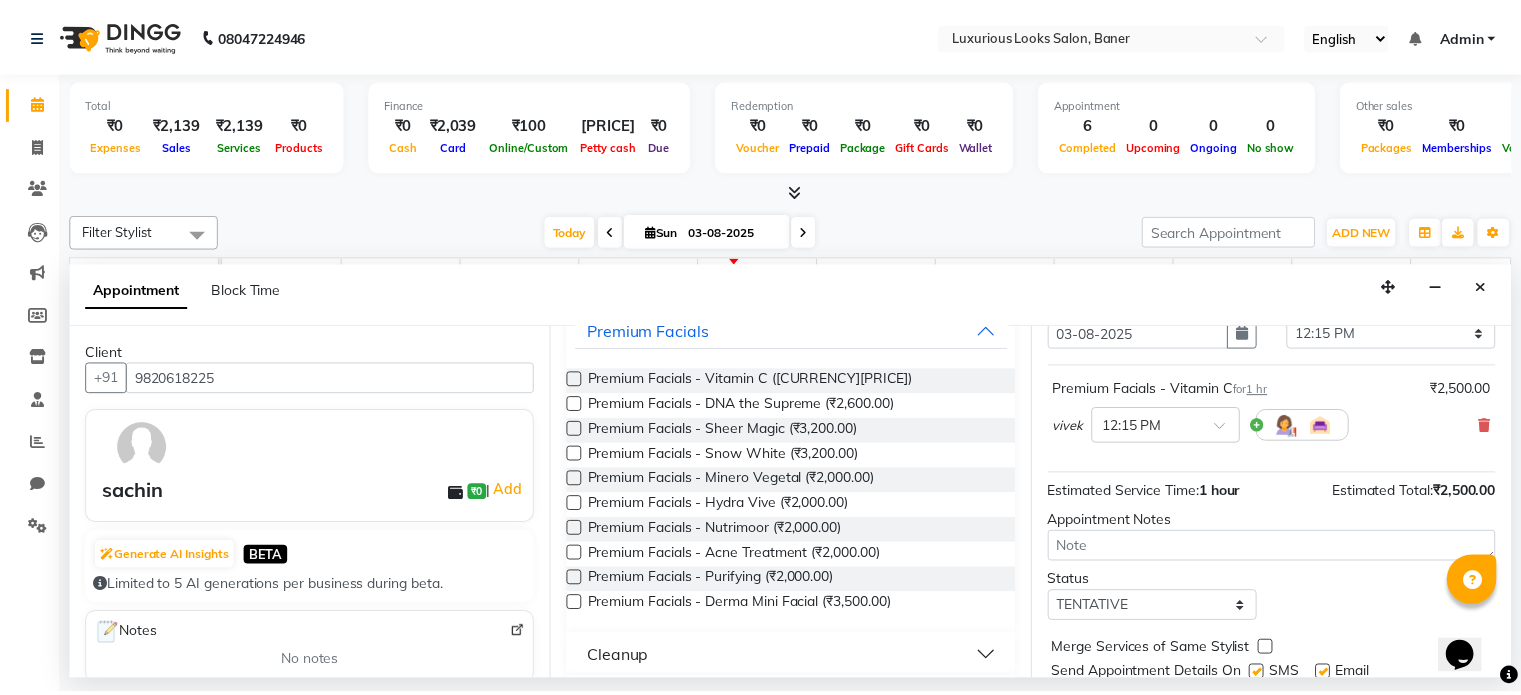 scroll, scrollTop: 151, scrollLeft: 0, axis: vertical 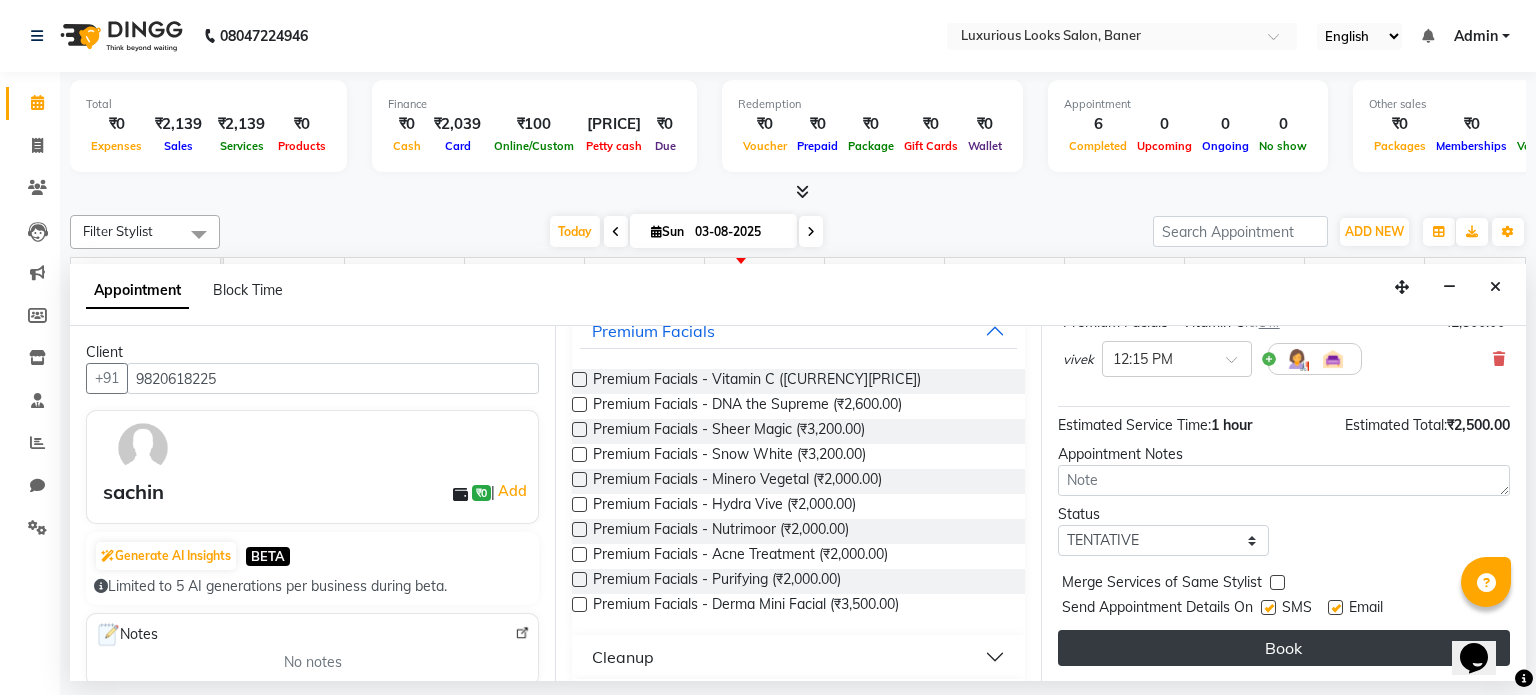 click on "Book" at bounding box center [1284, 648] 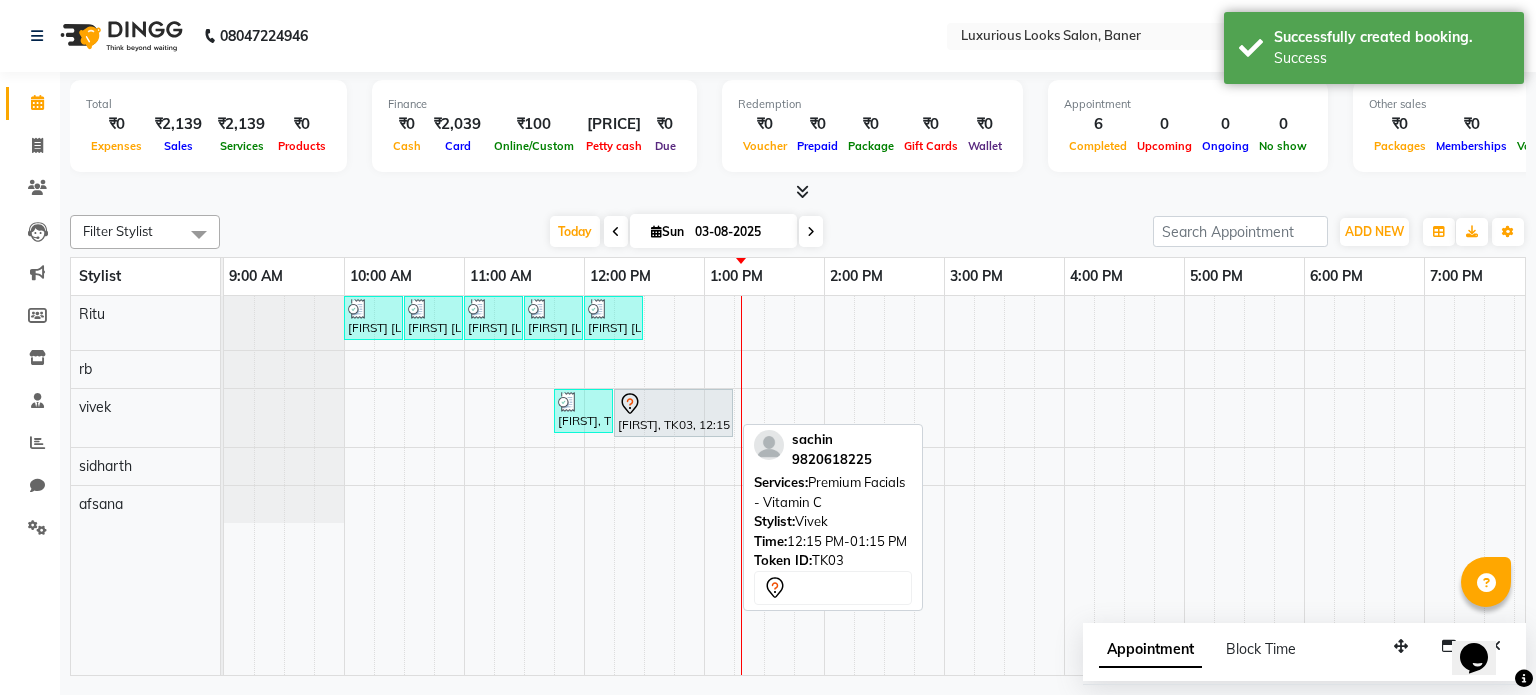 click on "[FIRST], TK03, 12:15 PM-01:15 PM, Premium Facials - Vitamin C" at bounding box center (673, 413) 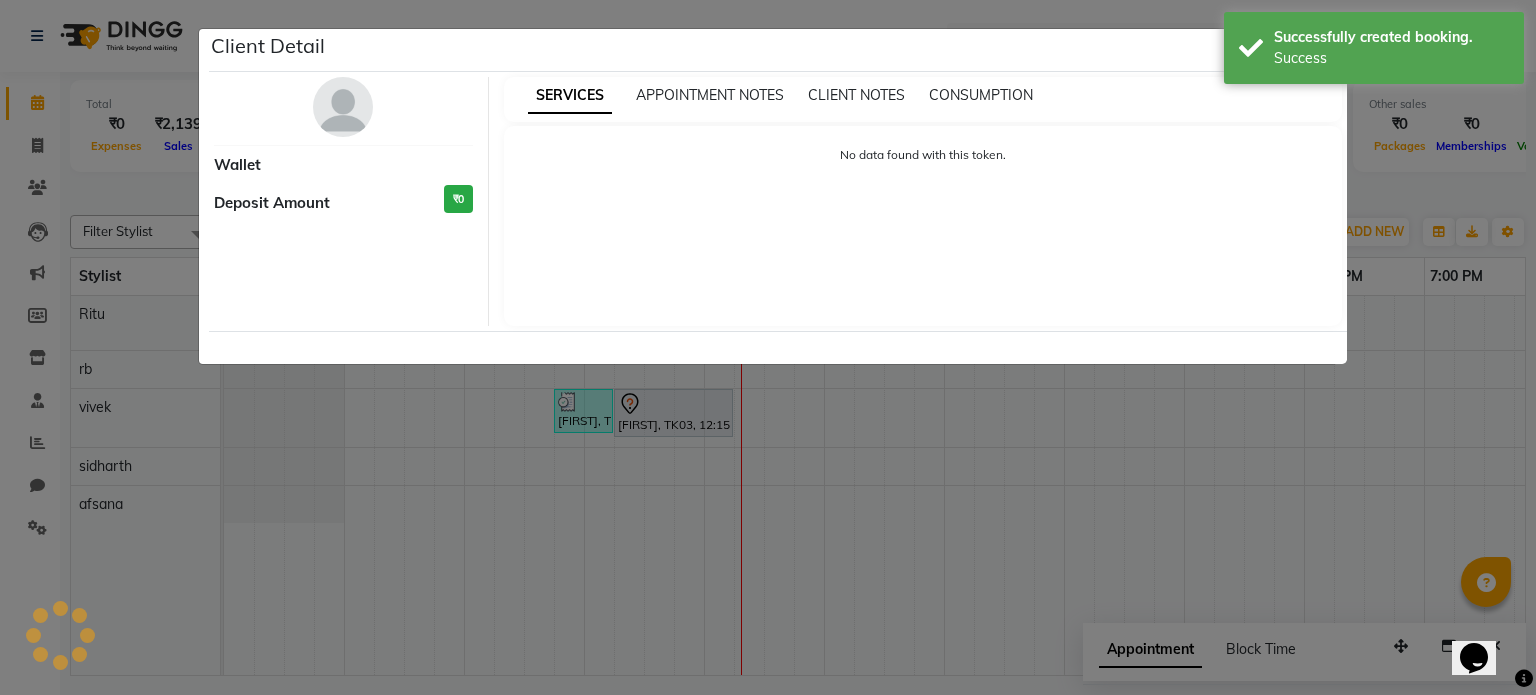 select on "7" 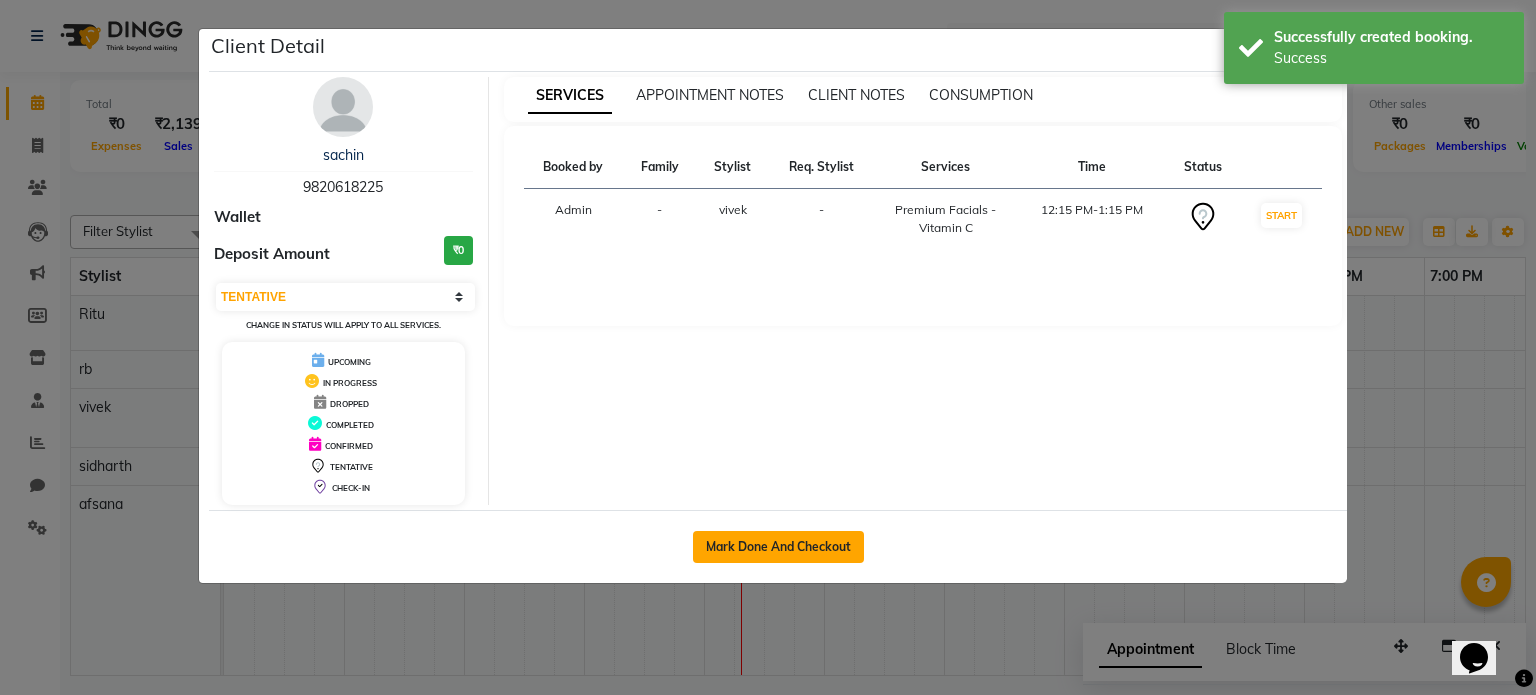 click on "Mark Done And Checkout" 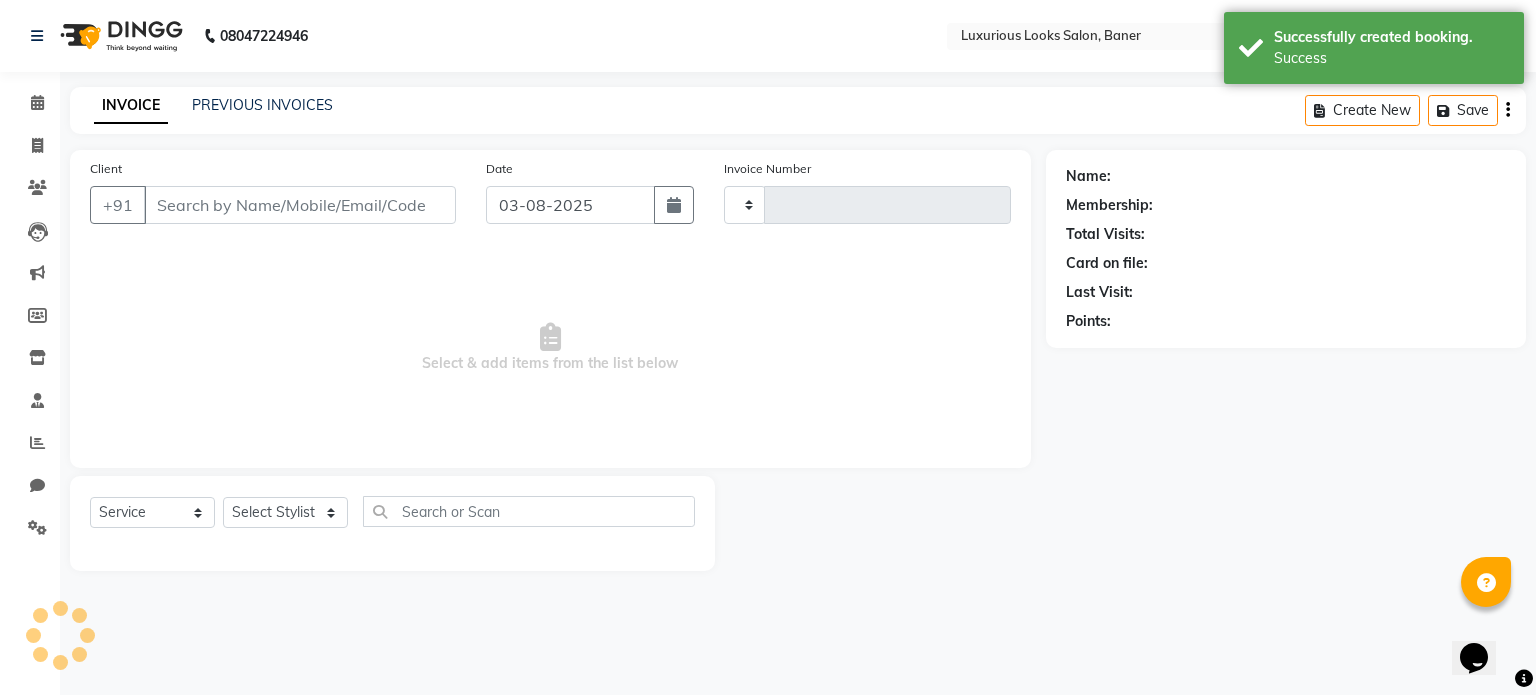 type on "0569" 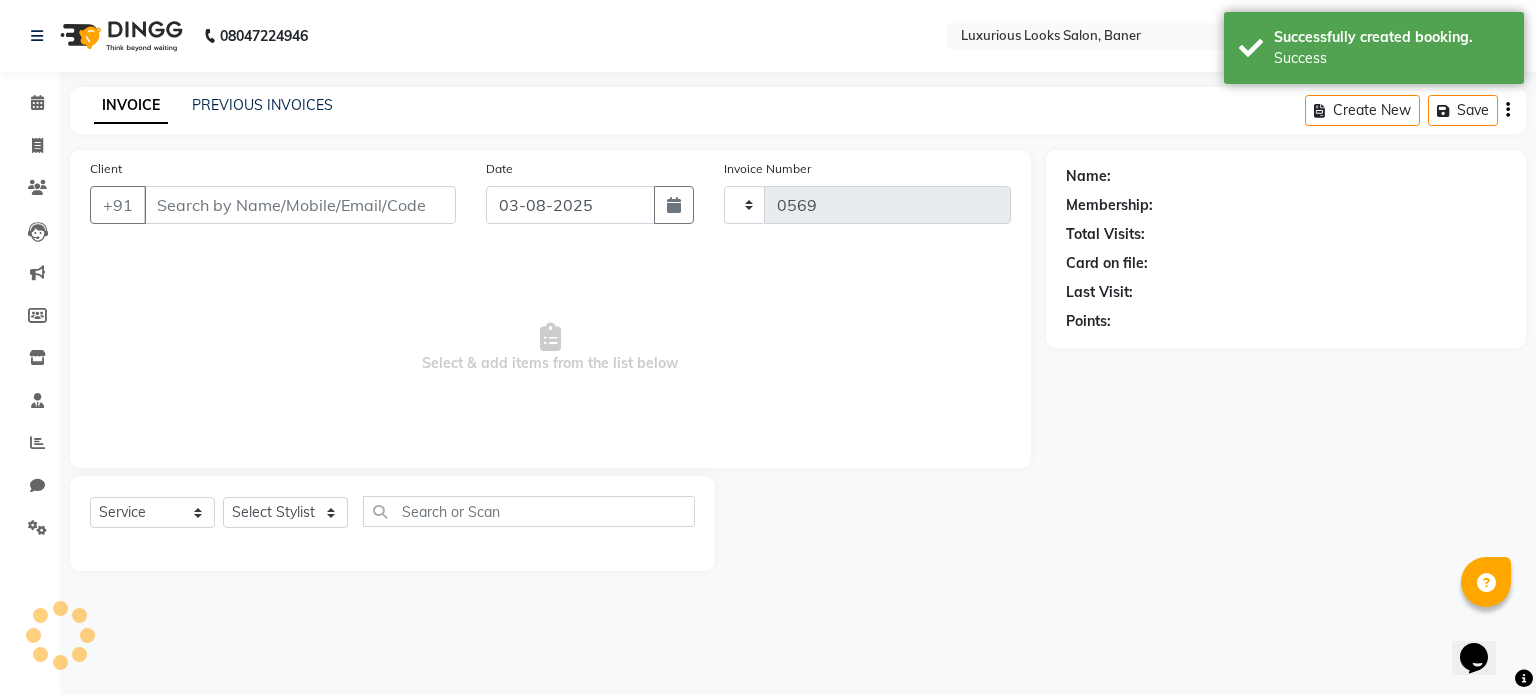 select on "7573" 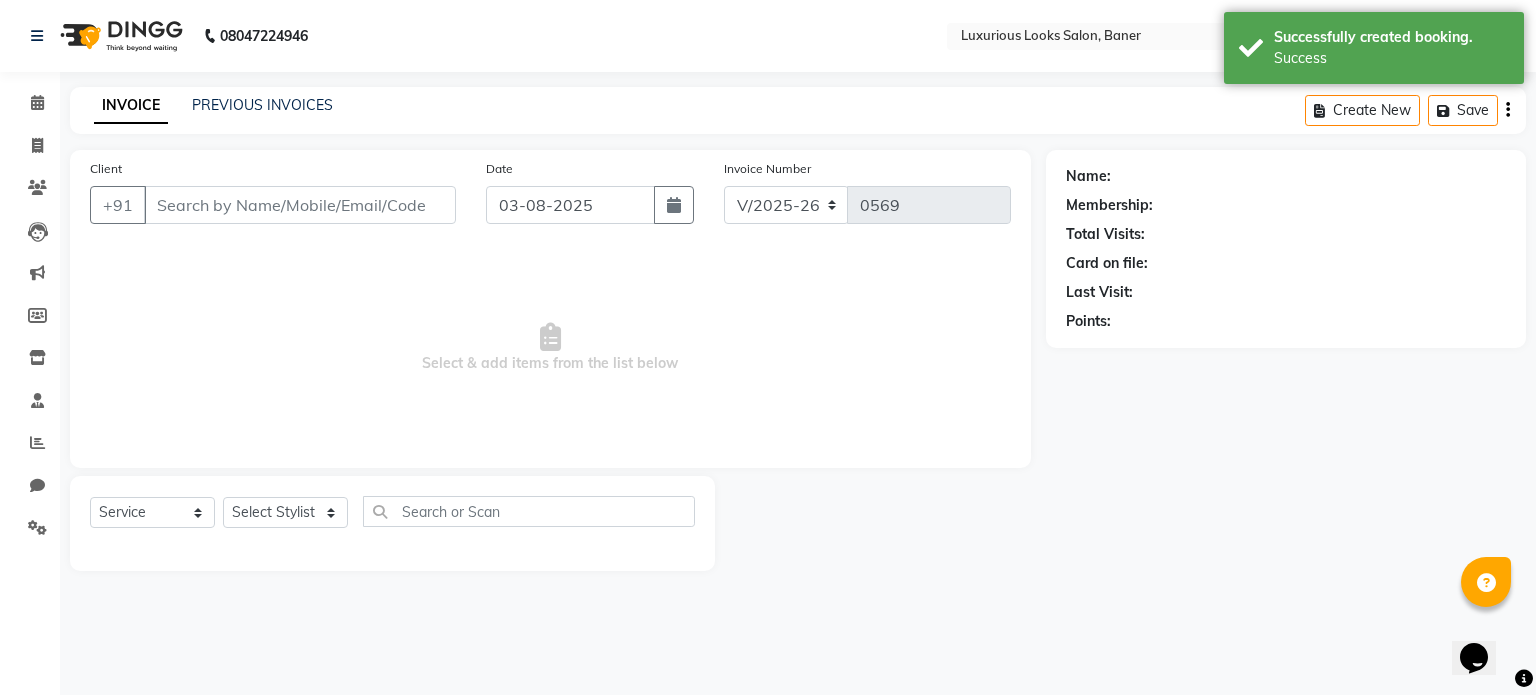 type on "9820618225" 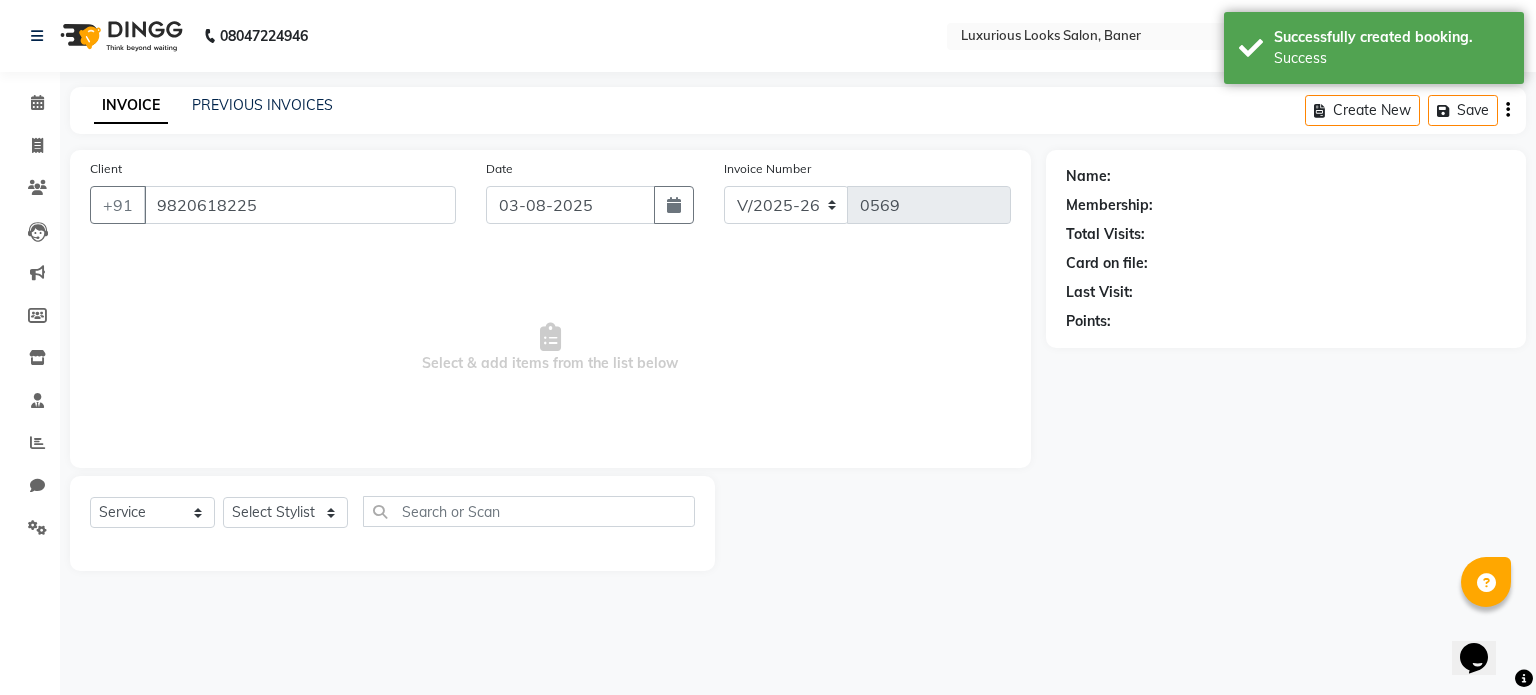 select on "[NUMBER]" 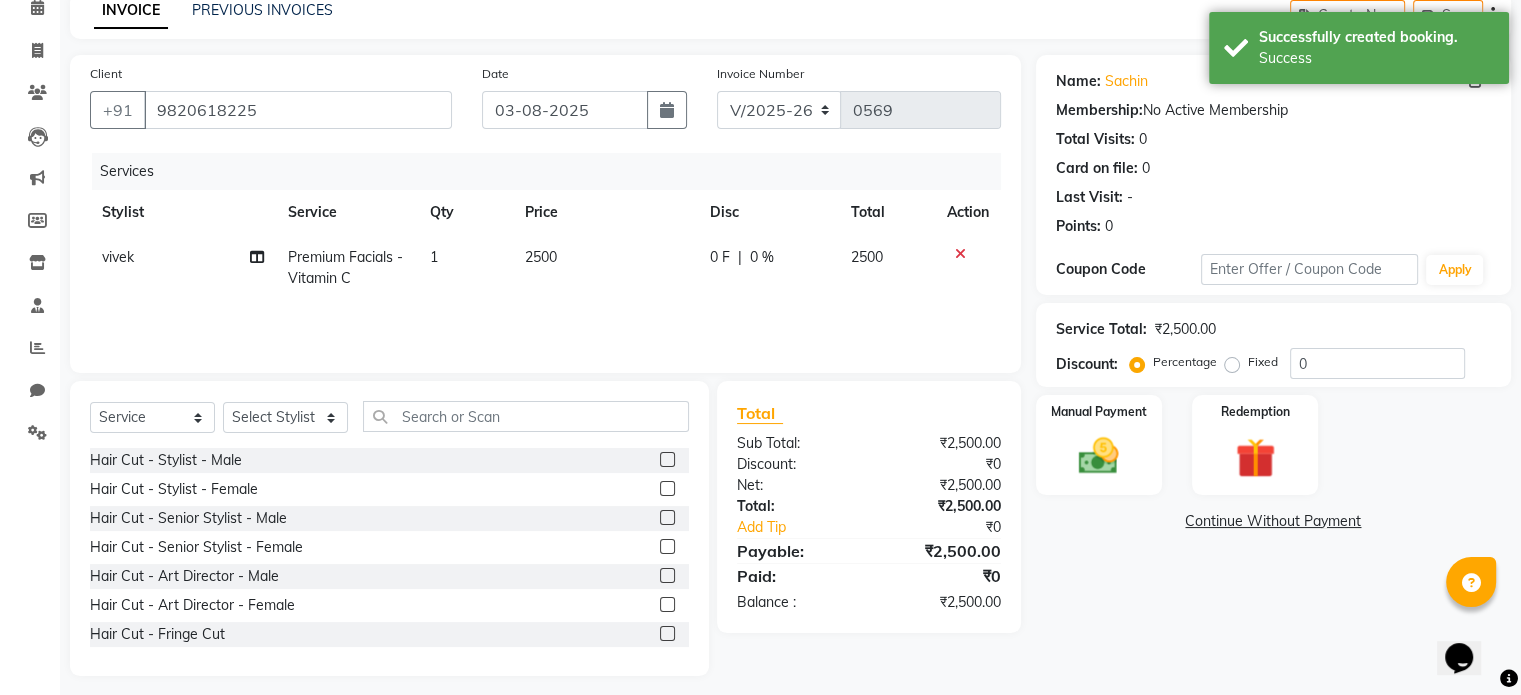 scroll, scrollTop: 106, scrollLeft: 0, axis: vertical 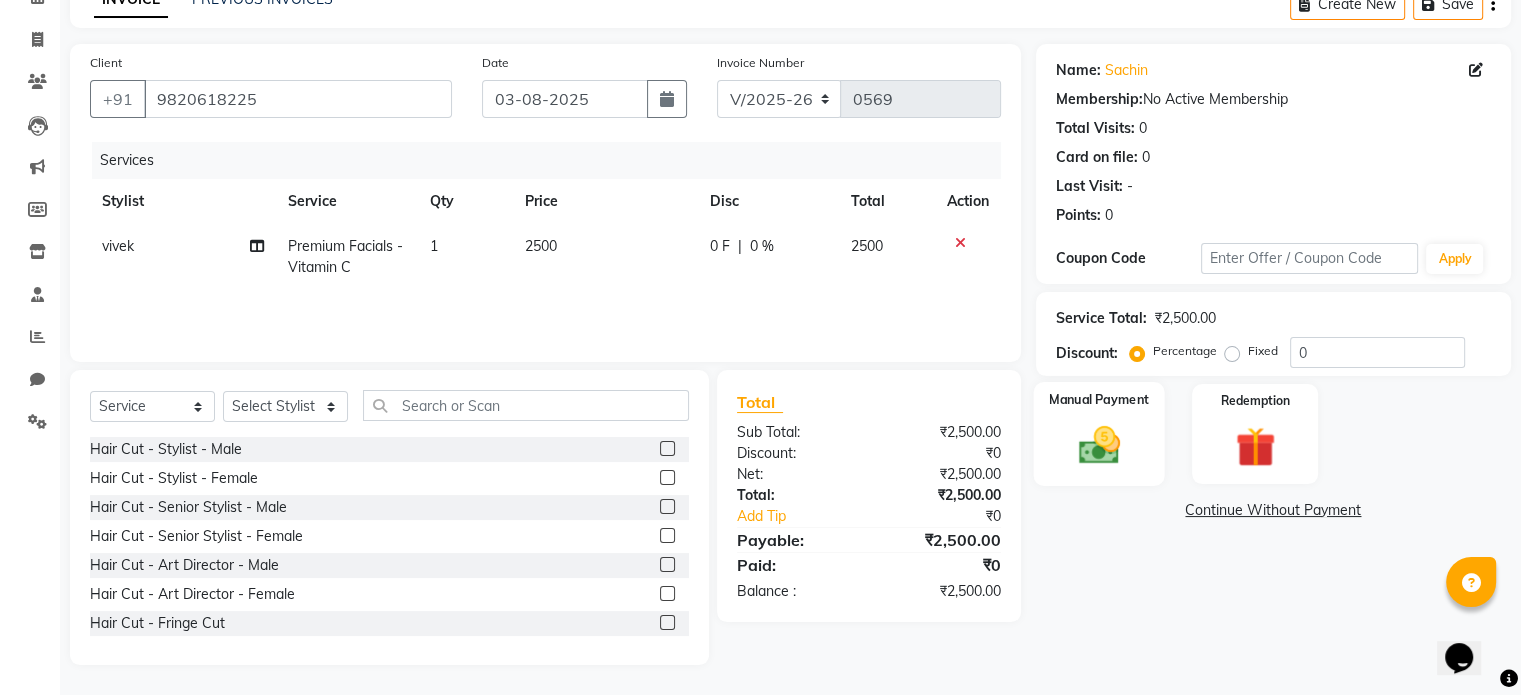 click 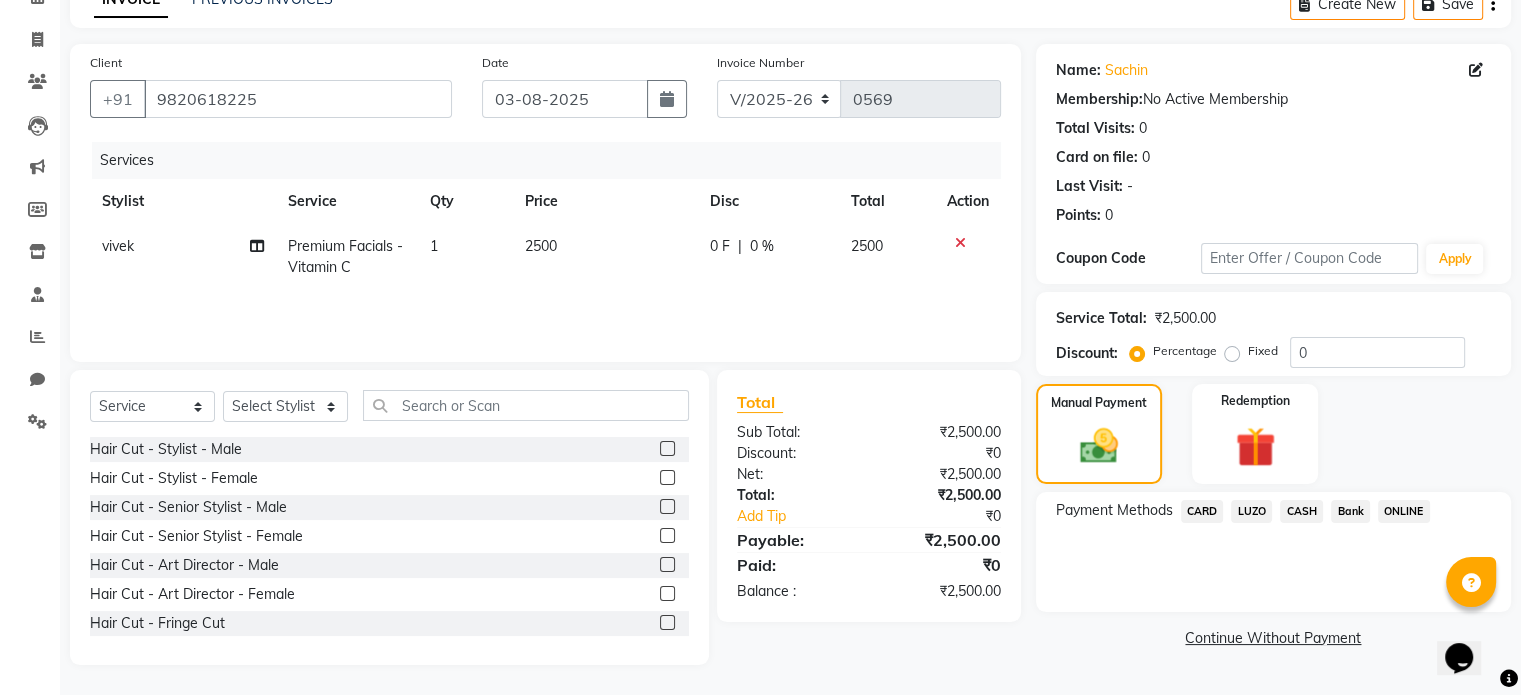 click on "ONLINE" 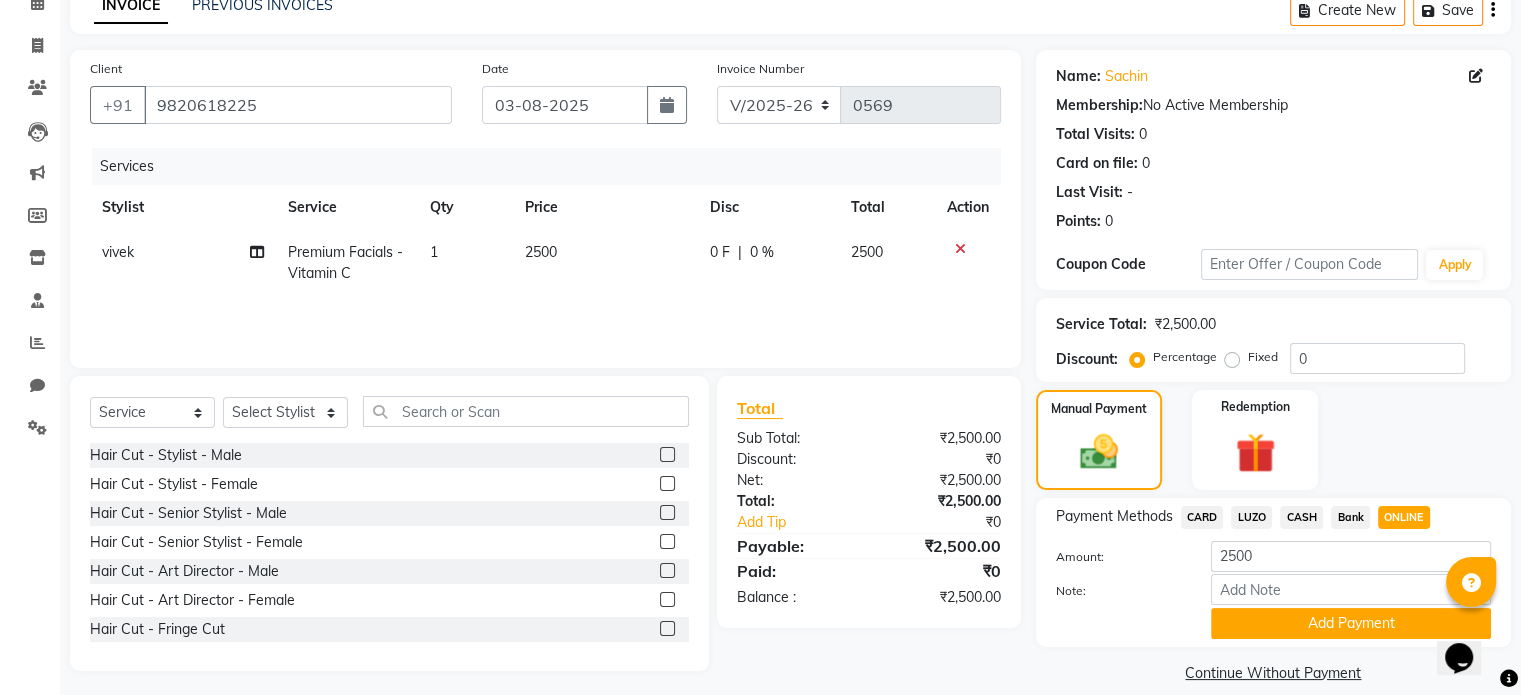 scroll, scrollTop: 124, scrollLeft: 0, axis: vertical 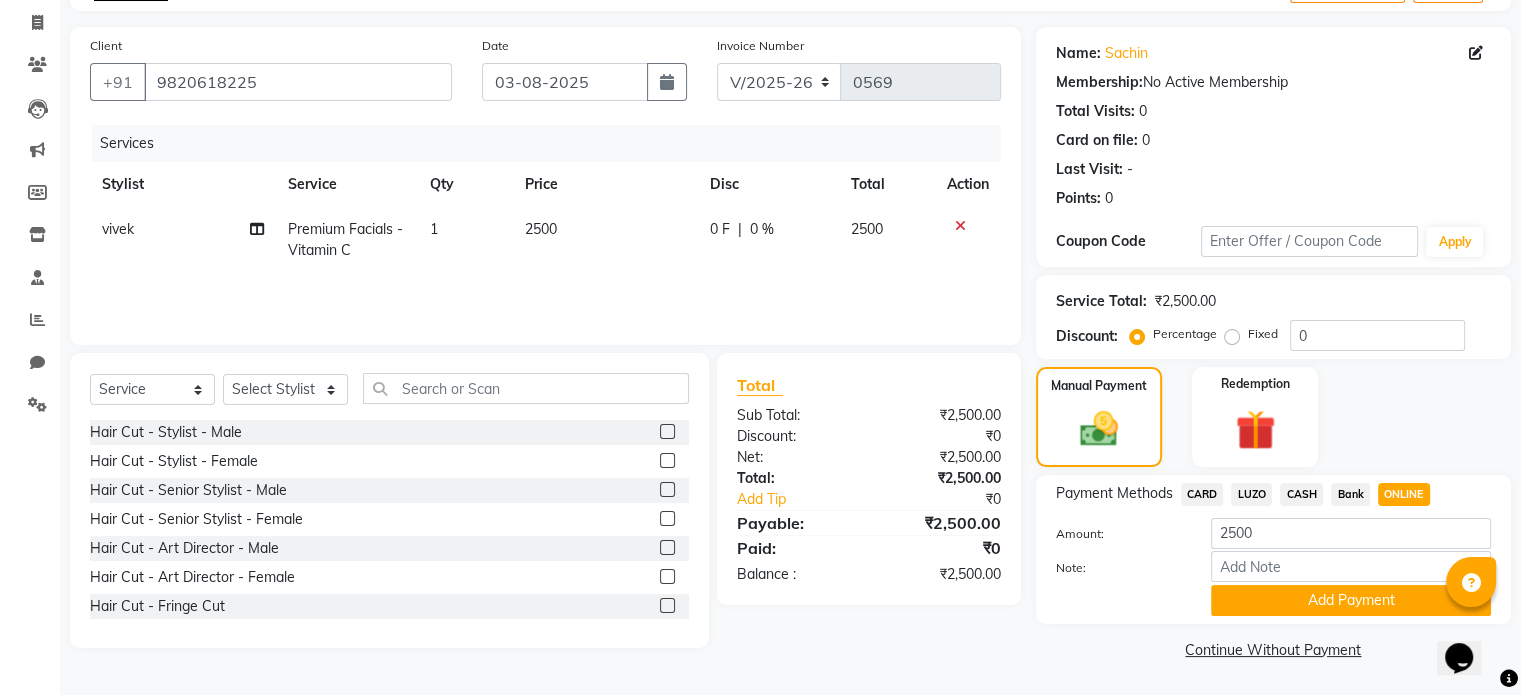 click on "Note:" 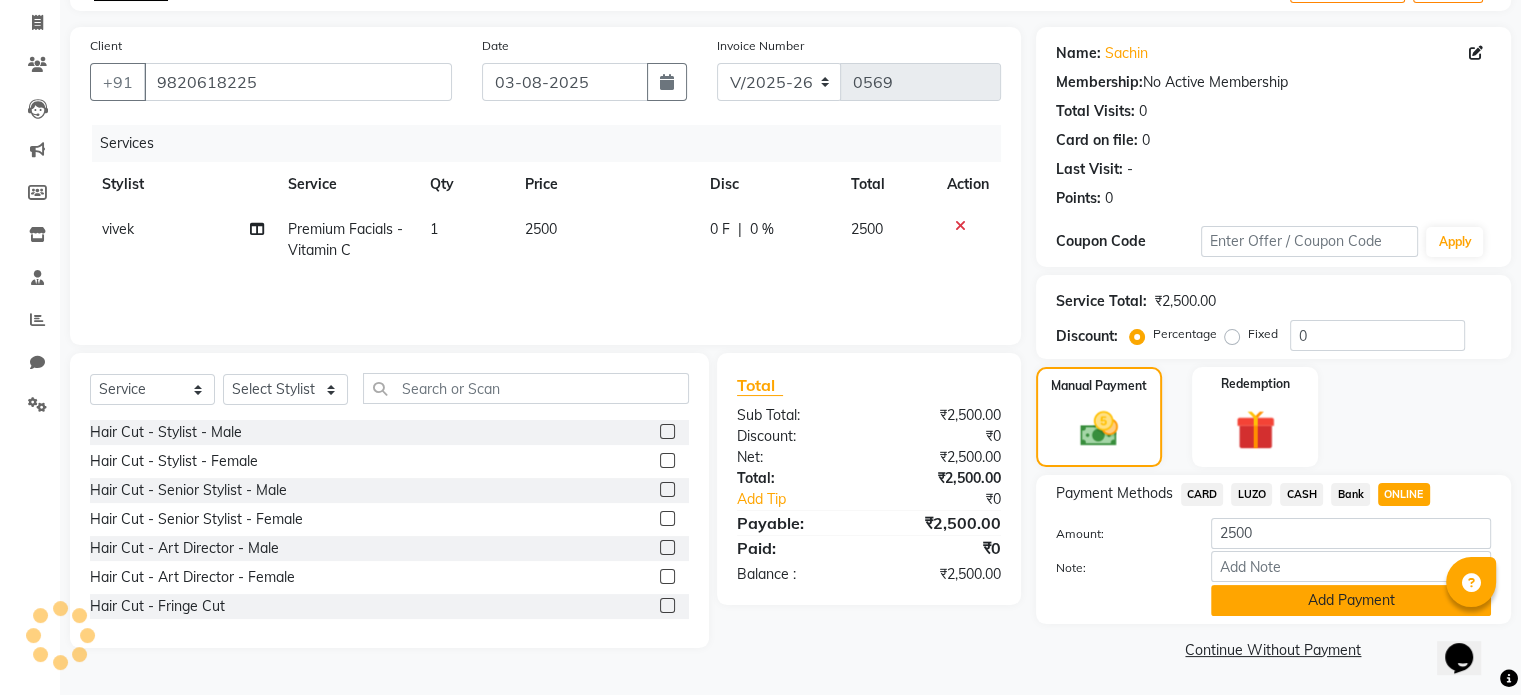 click on "Add Payment" 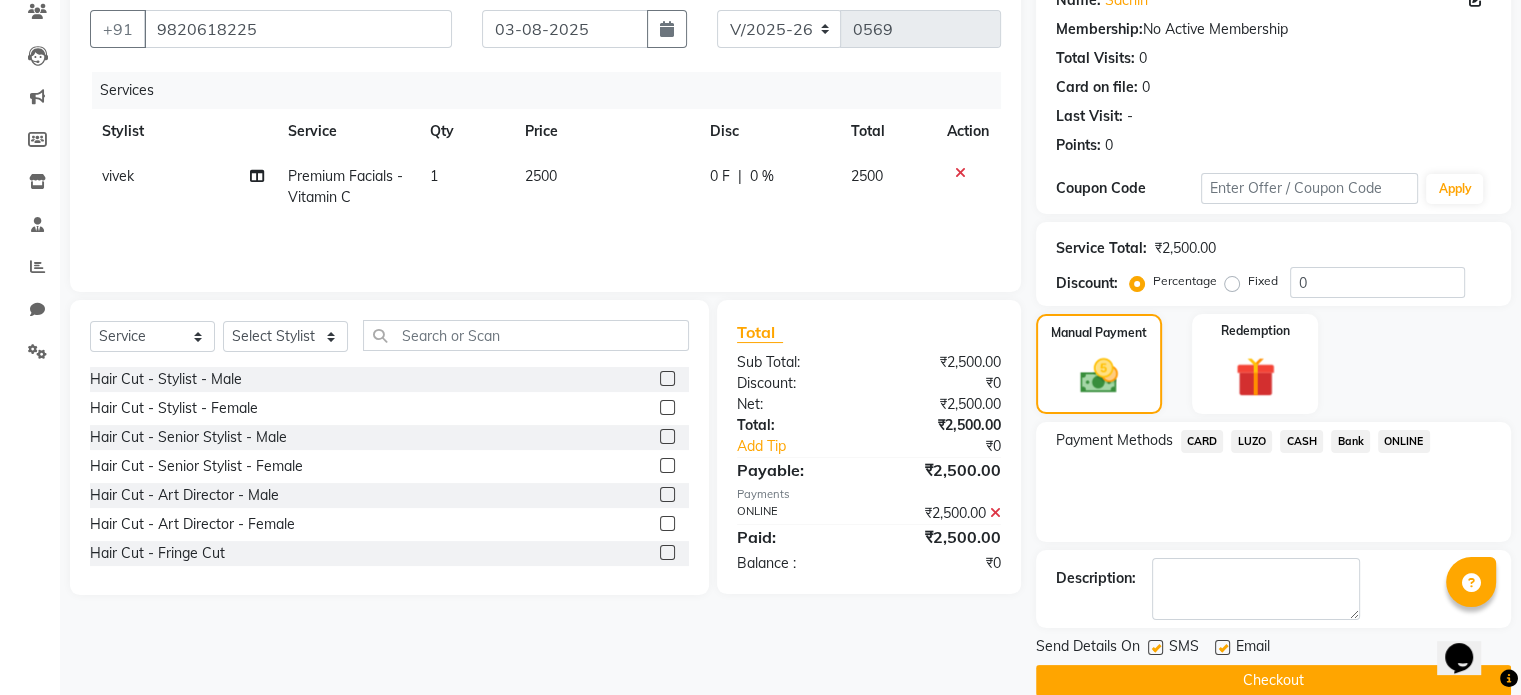 scroll, scrollTop: 205, scrollLeft: 0, axis: vertical 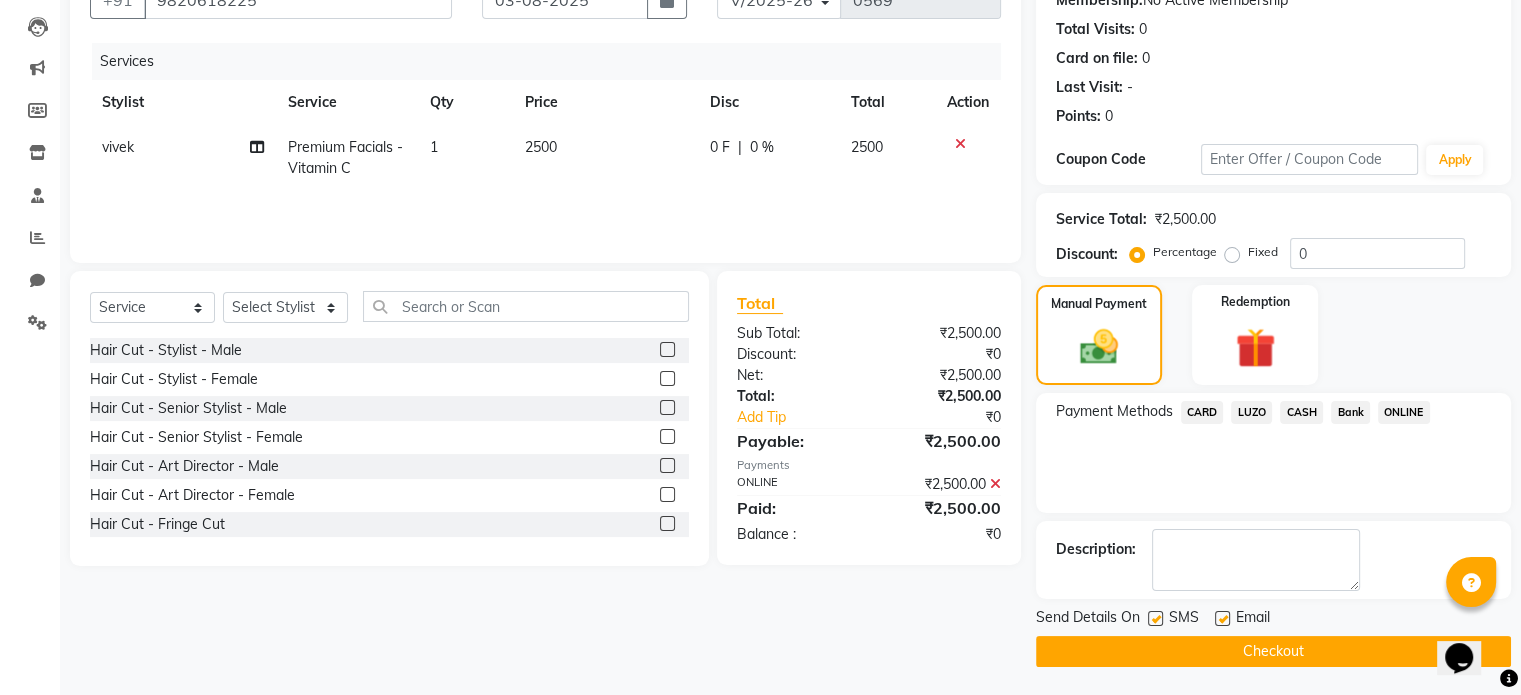 click 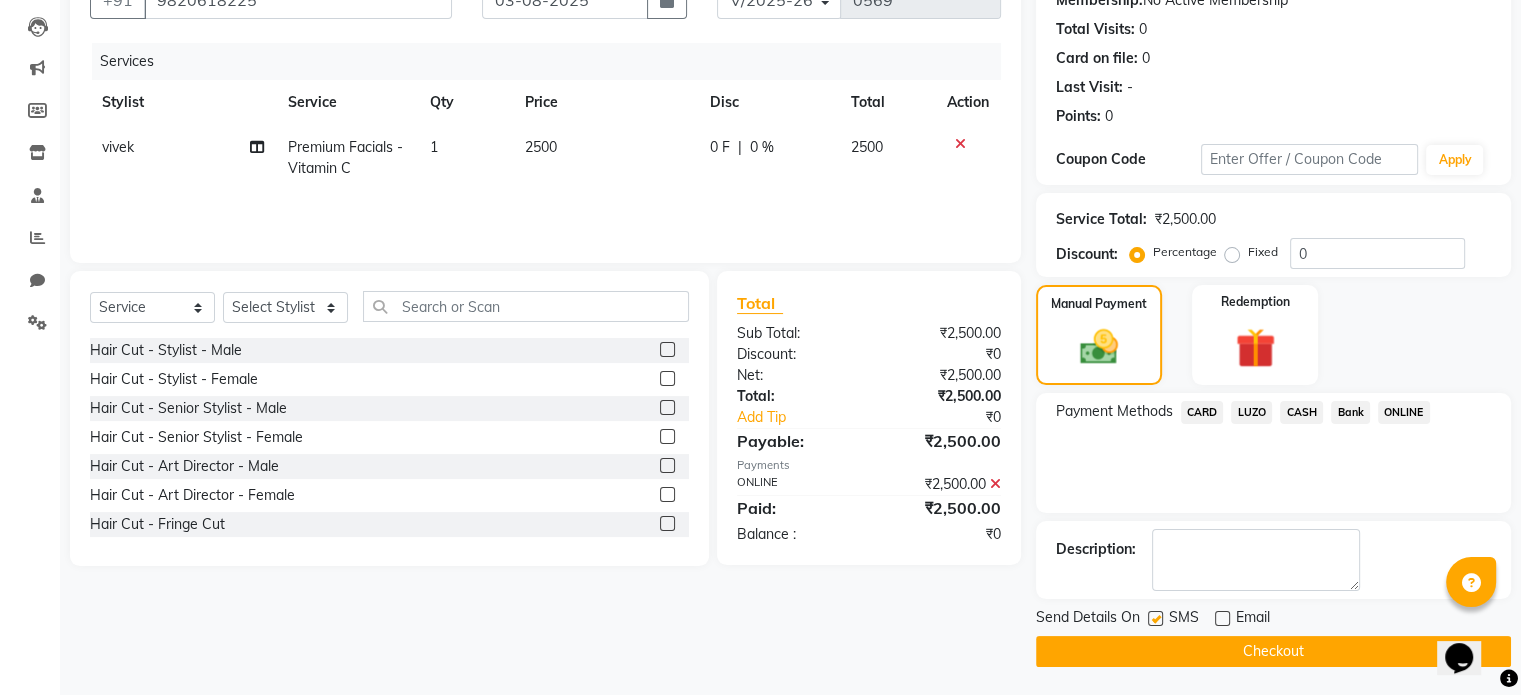 click 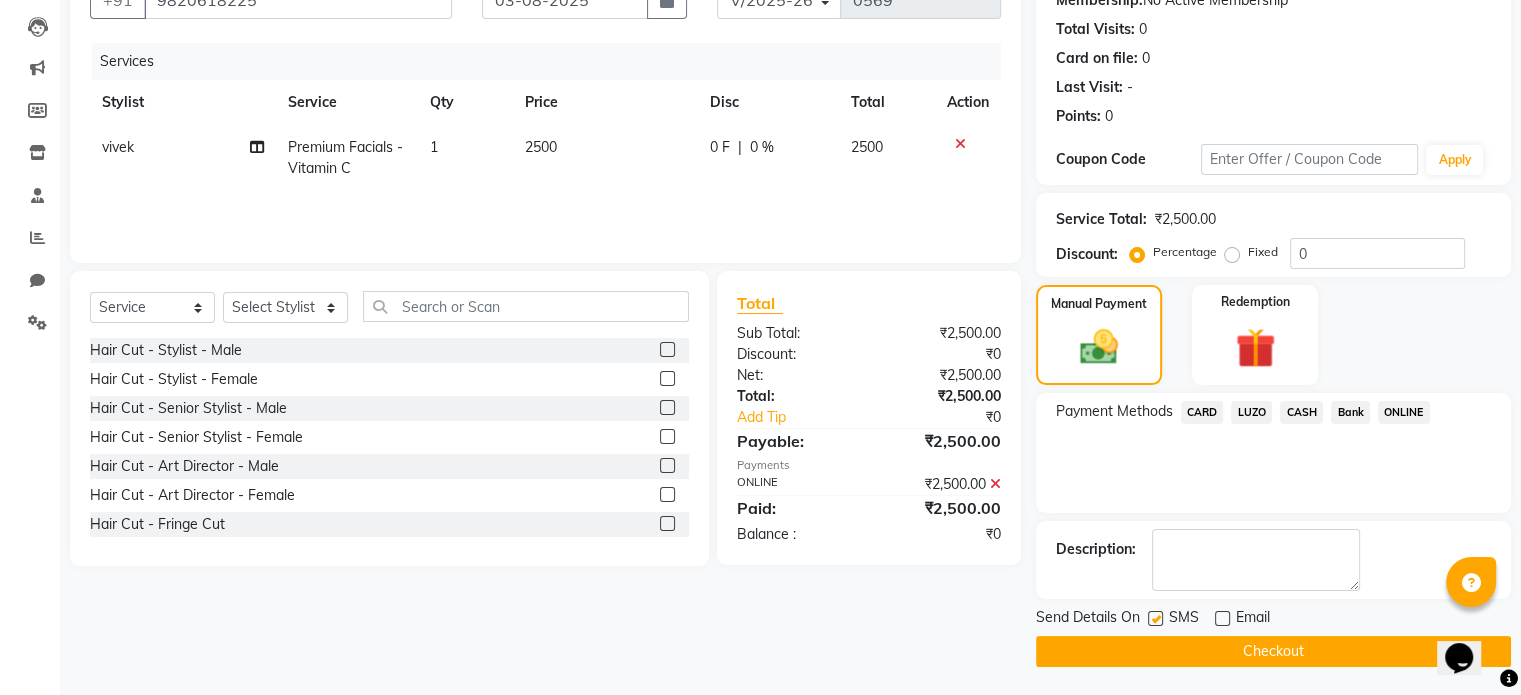 click at bounding box center [1154, 619] 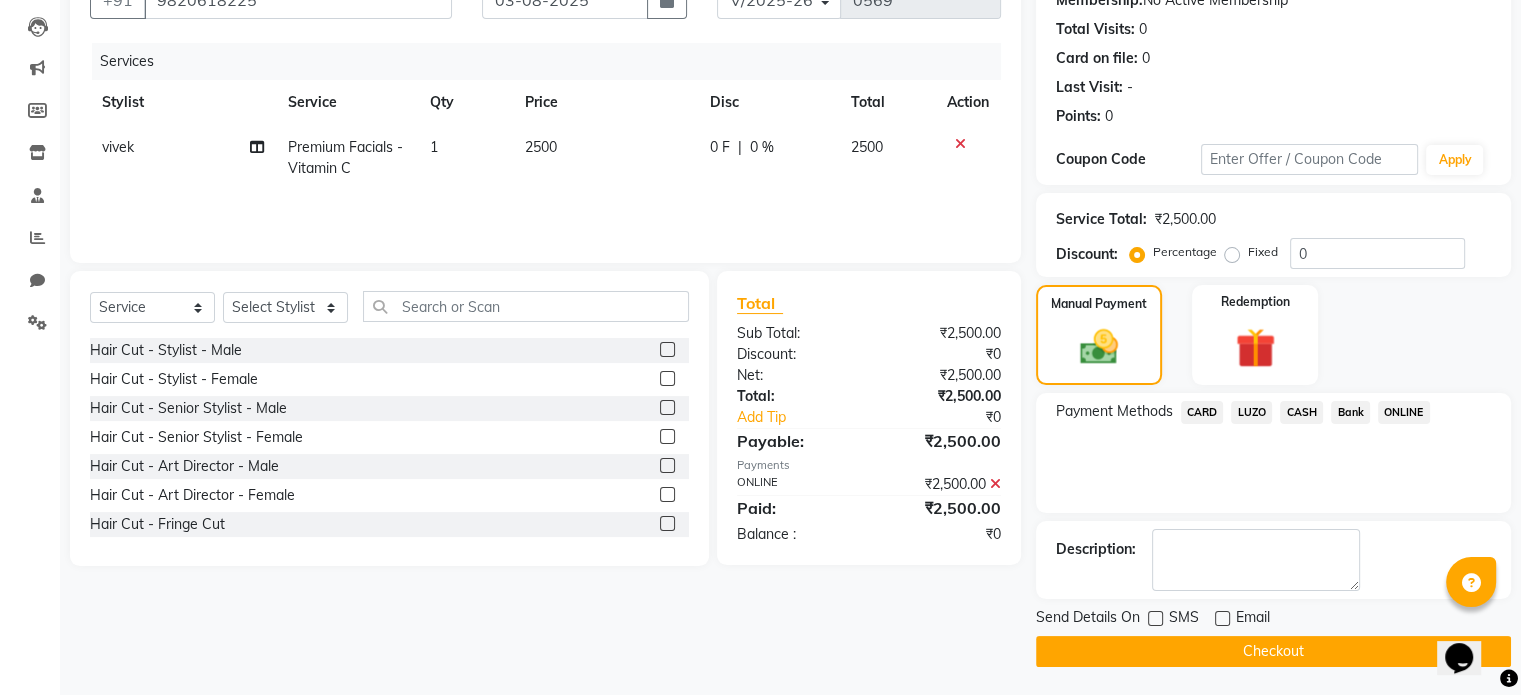 click on "Checkout" 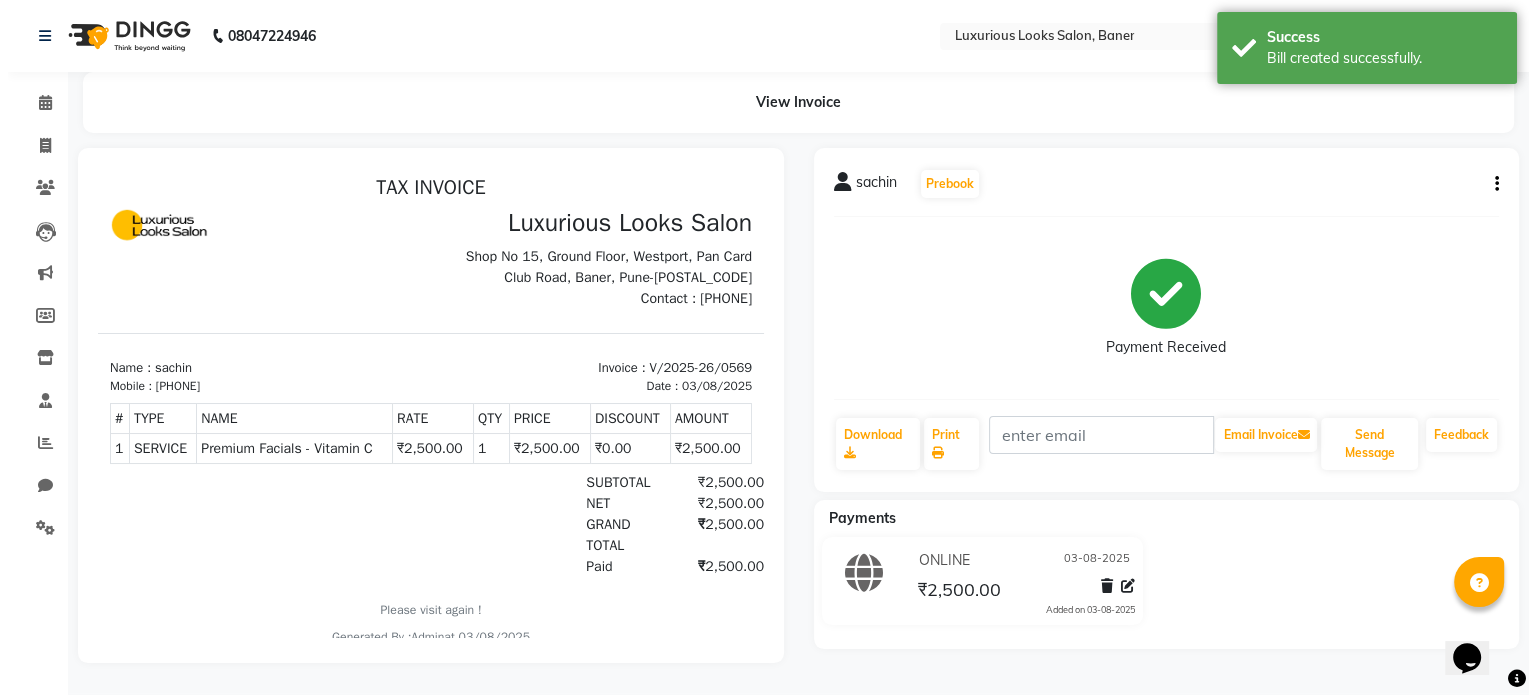 scroll, scrollTop: 0, scrollLeft: 0, axis: both 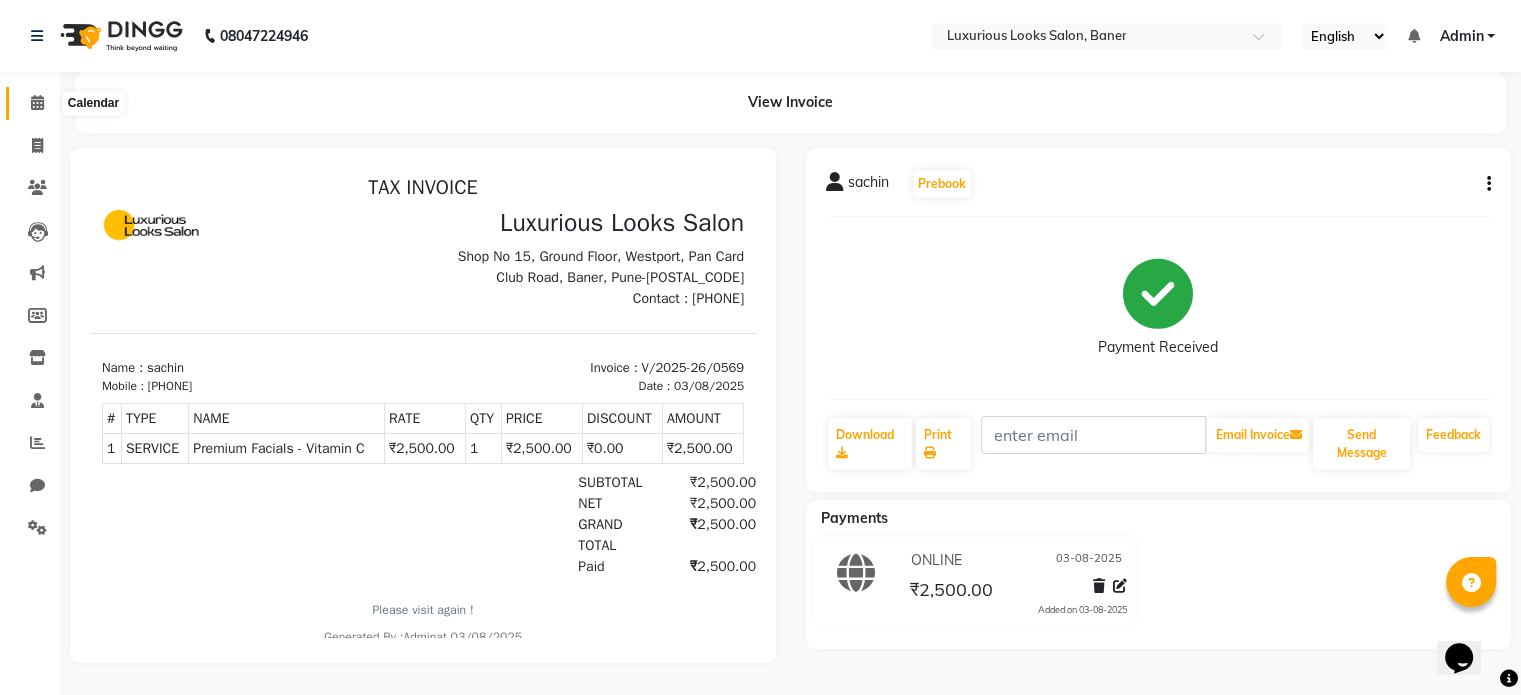 click 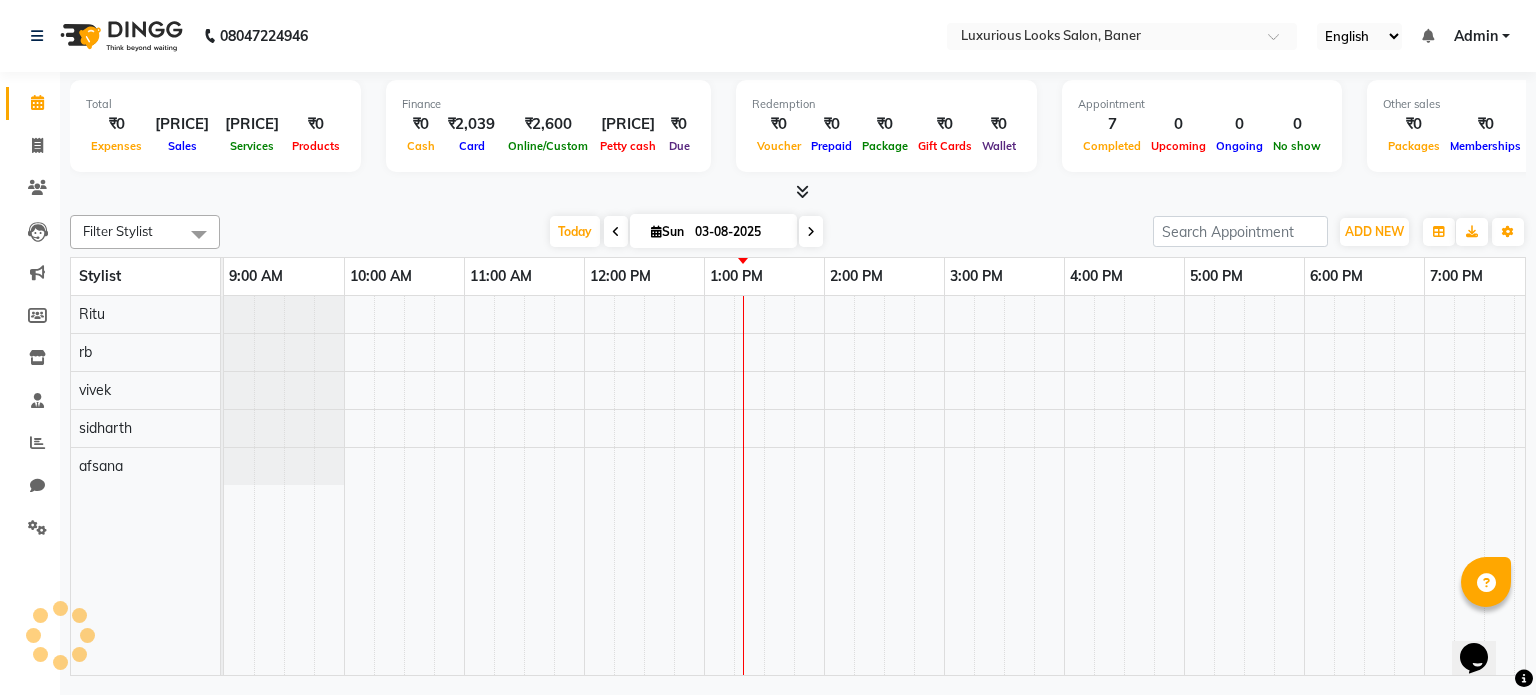 scroll, scrollTop: 0, scrollLeft: 378, axis: horizontal 